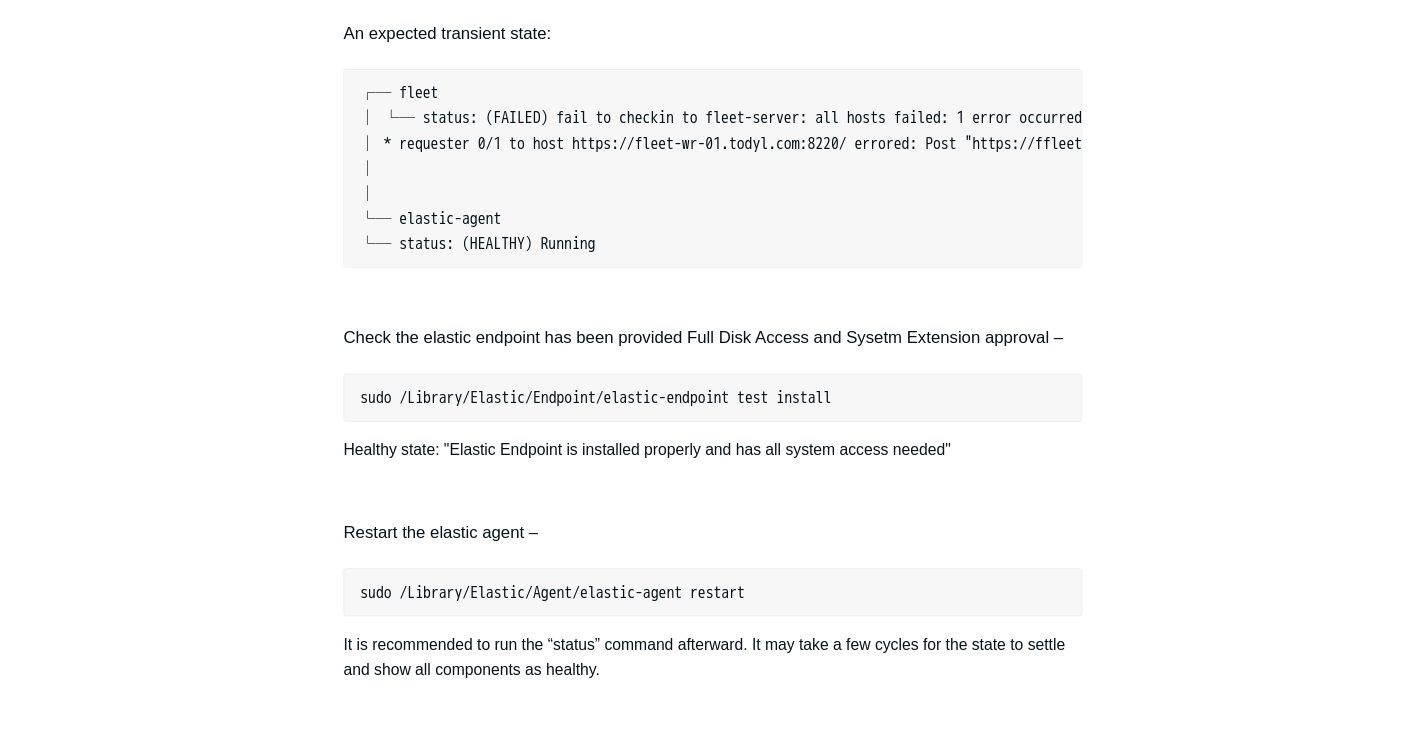 scroll, scrollTop: 2000, scrollLeft: 0, axis: vertical 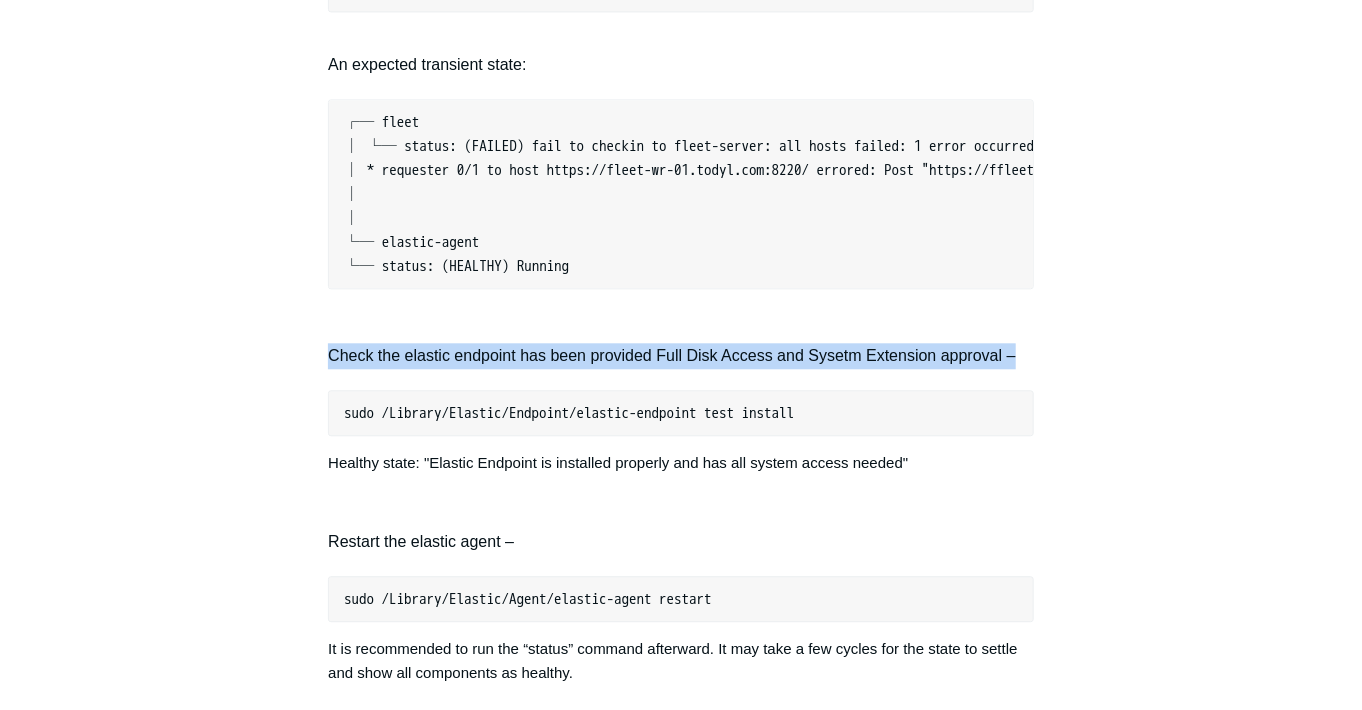 drag, startPoint x: 327, startPoint y: 375, endPoint x: 1024, endPoint y: 363, distance: 697.1033 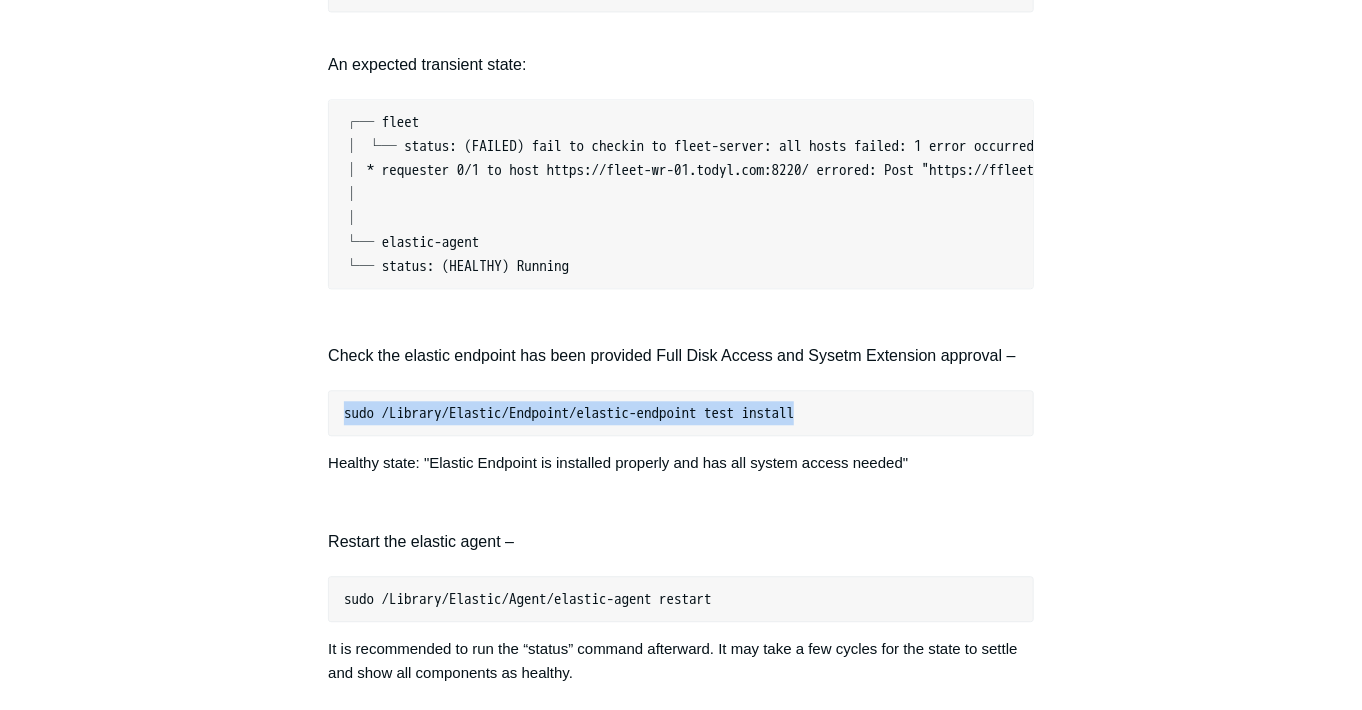 drag, startPoint x: 888, startPoint y: 425, endPoint x: 340, endPoint y: 443, distance: 548.29553 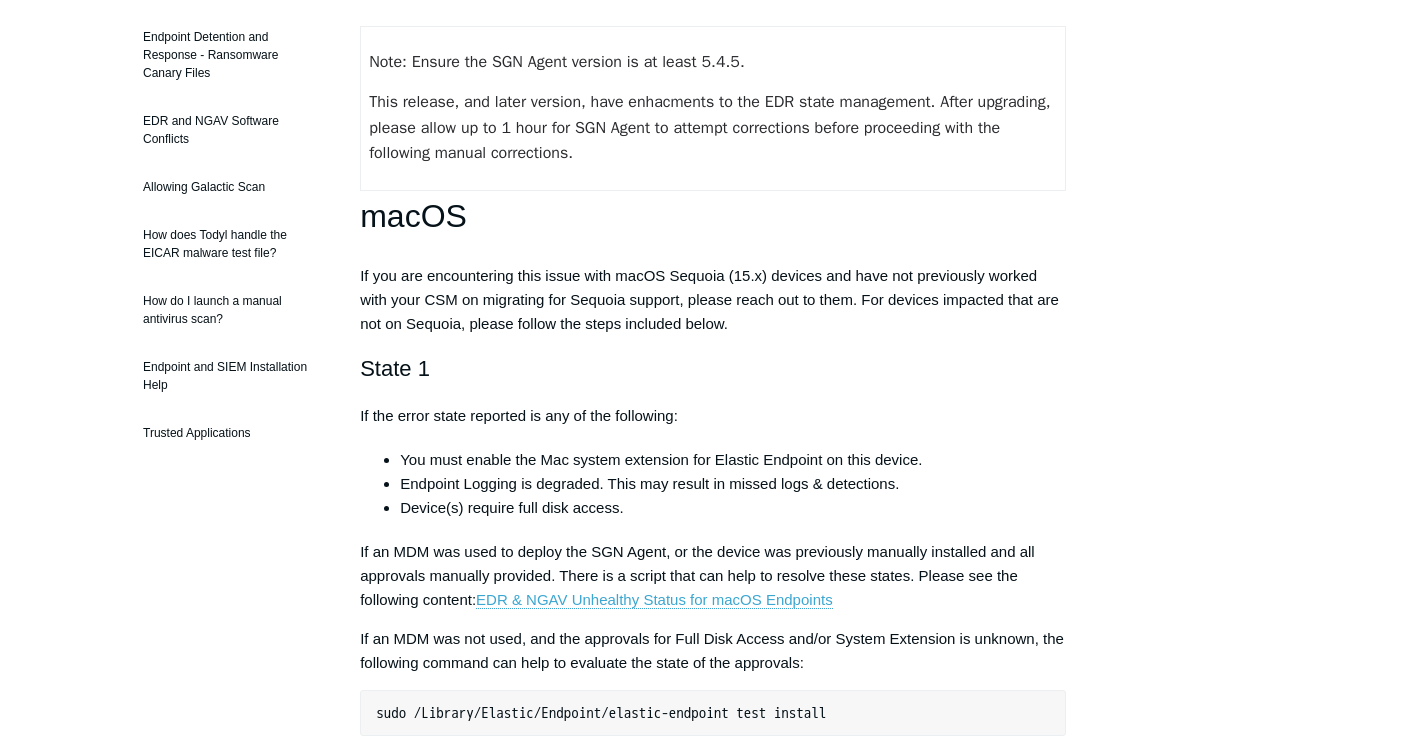 scroll, scrollTop: 600, scrollLeft: 0, axis: vertical 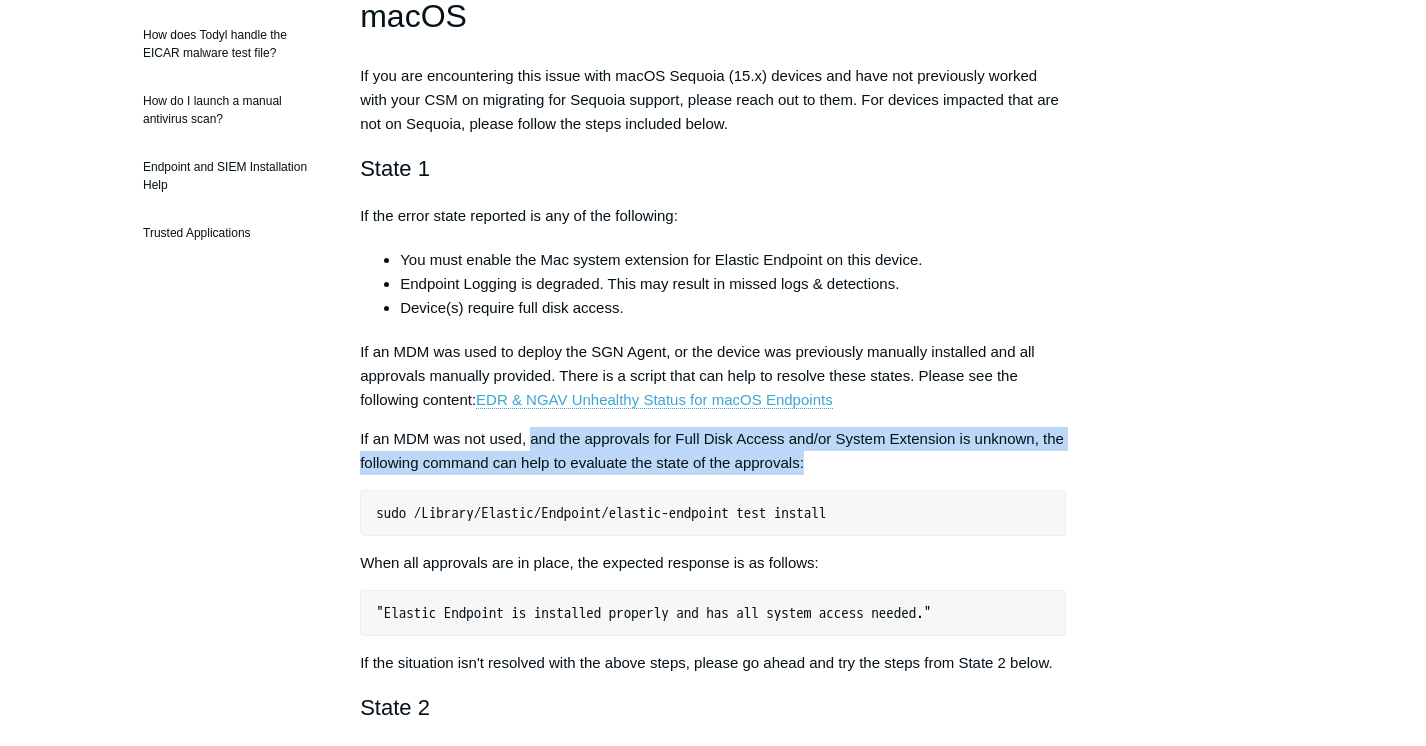 drag, startPoint x: 533, startPoint y: 445, endPoint x: 835, endPoint y: 465, distance: 302.66153 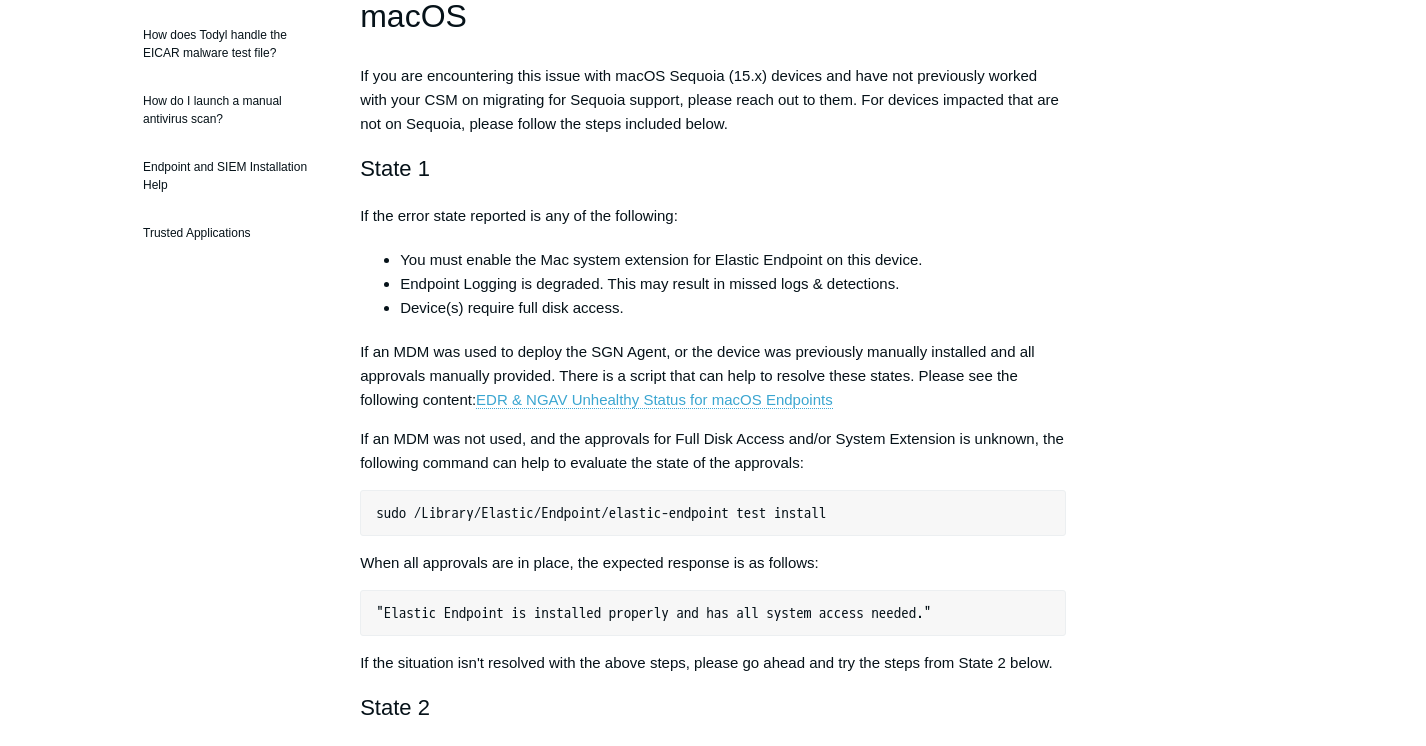 drag, startPoint x: 835, startPoint y: 465, endPoint x: 758, endPoint y: 476, distance: 77.781746 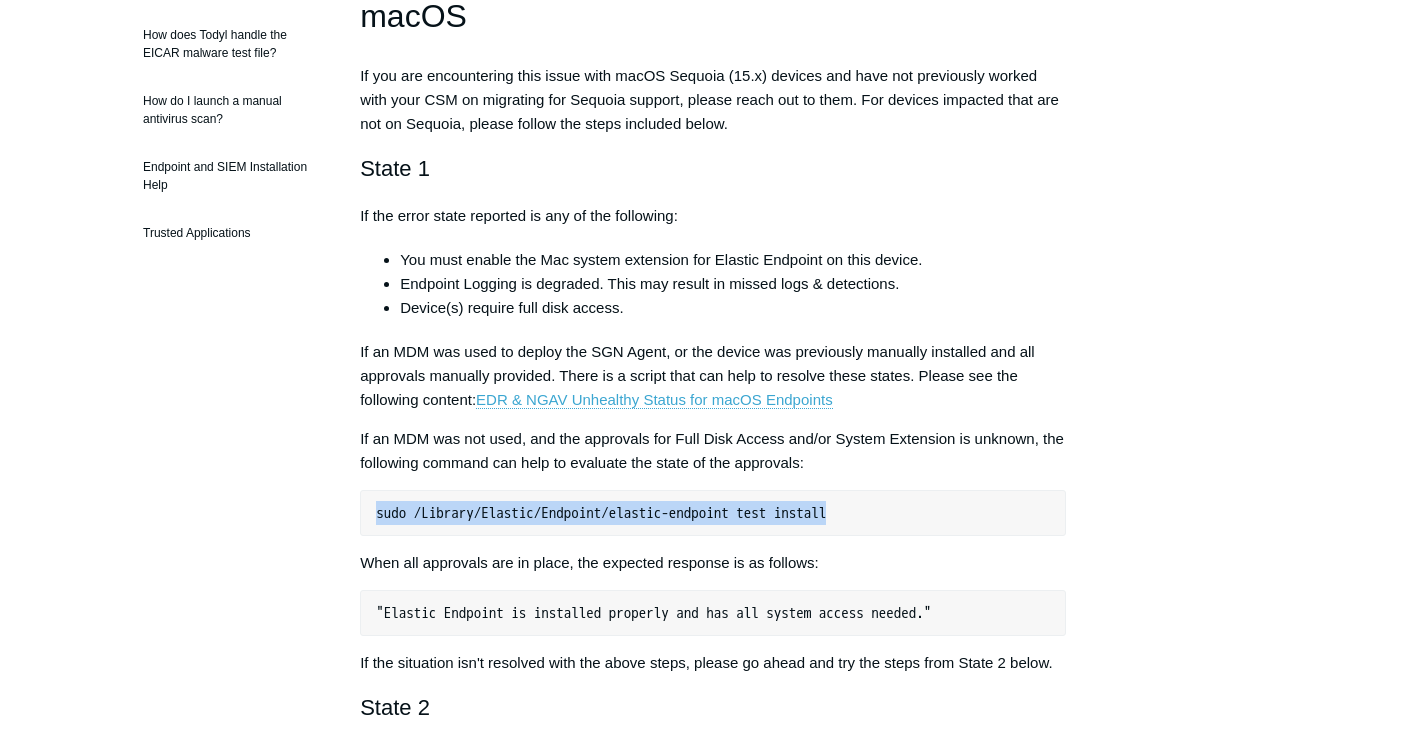 drag, startPoint x: 889, startPoint y: 515, endPoint x: 375, endPoint y: 521, distance: 514.03503 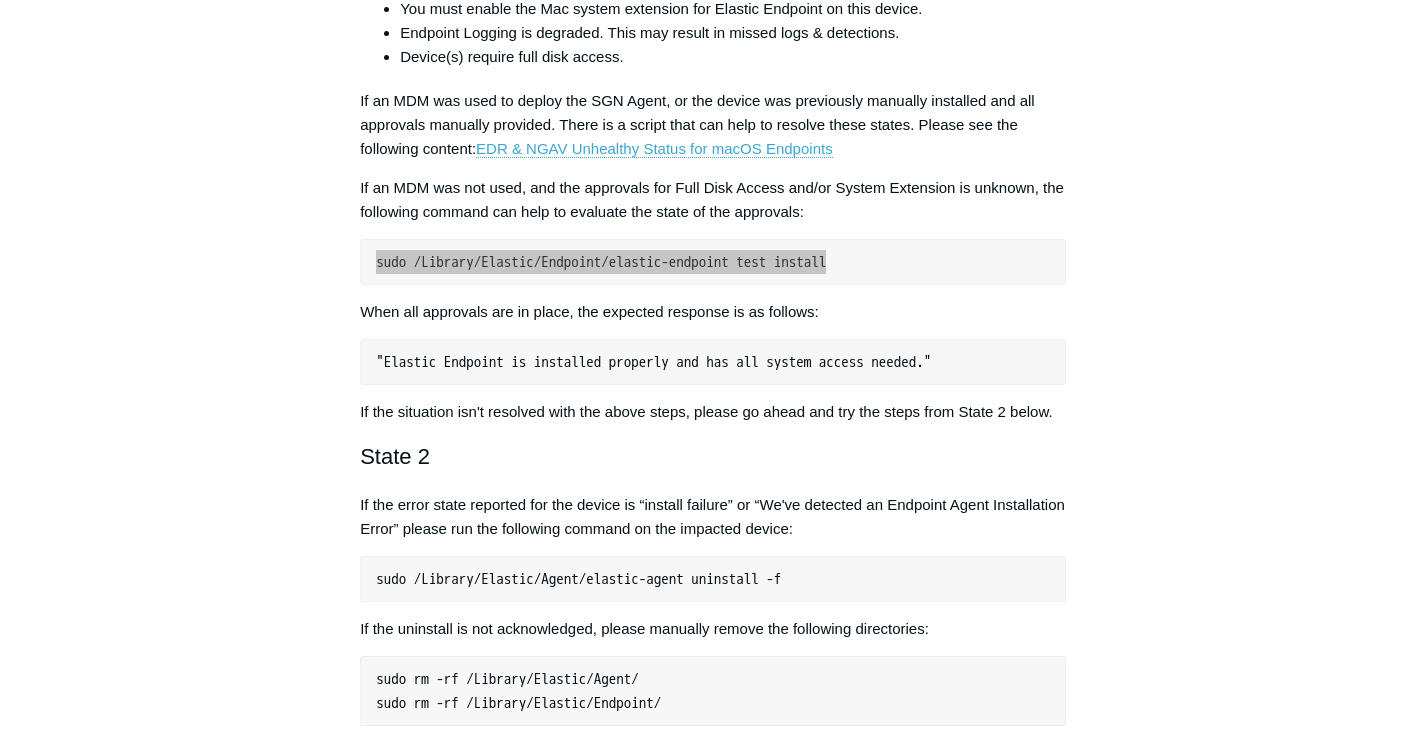 scroll, scrollTop: 1000, scrollLeft: 0, axis: vertical 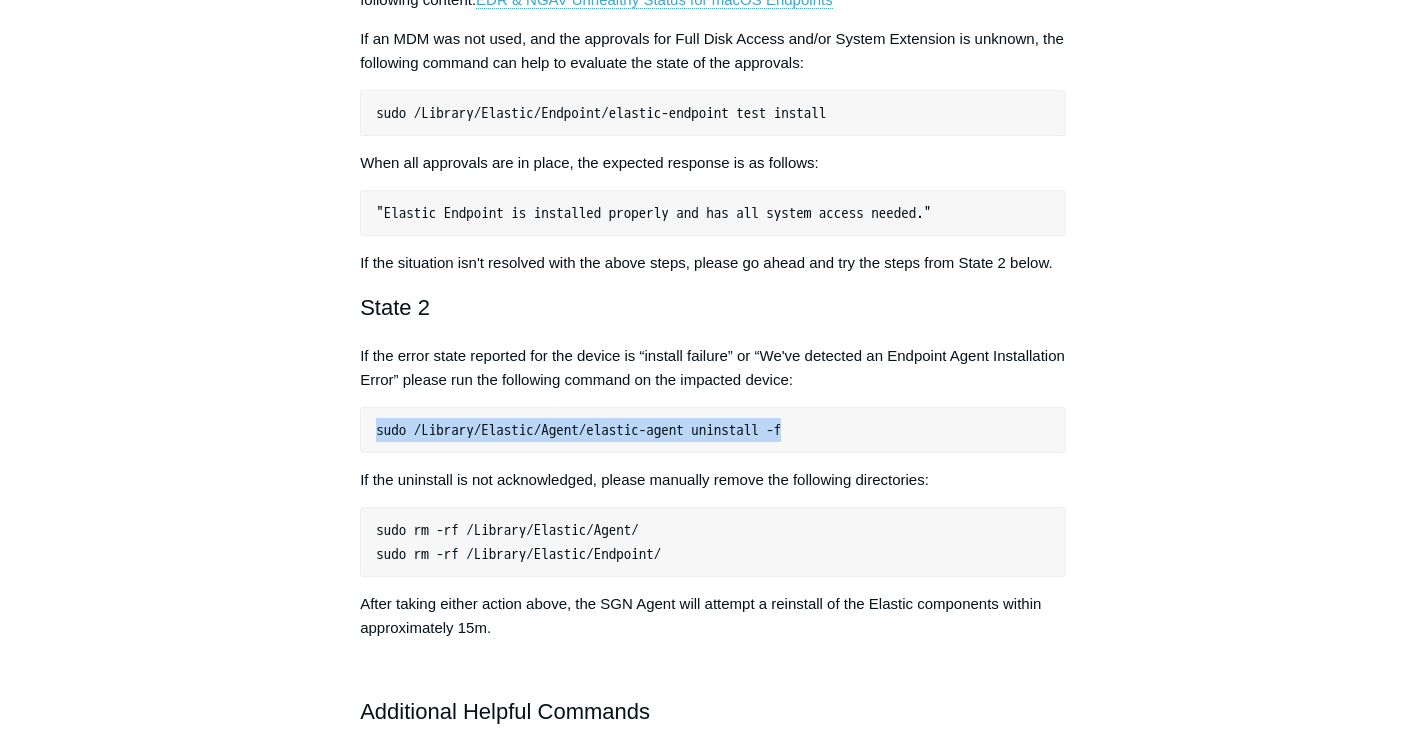 drag, startPoint x: 446, startPoint y: 432, endPoint x: 850, endPoint y: 428, distance: 404.0198 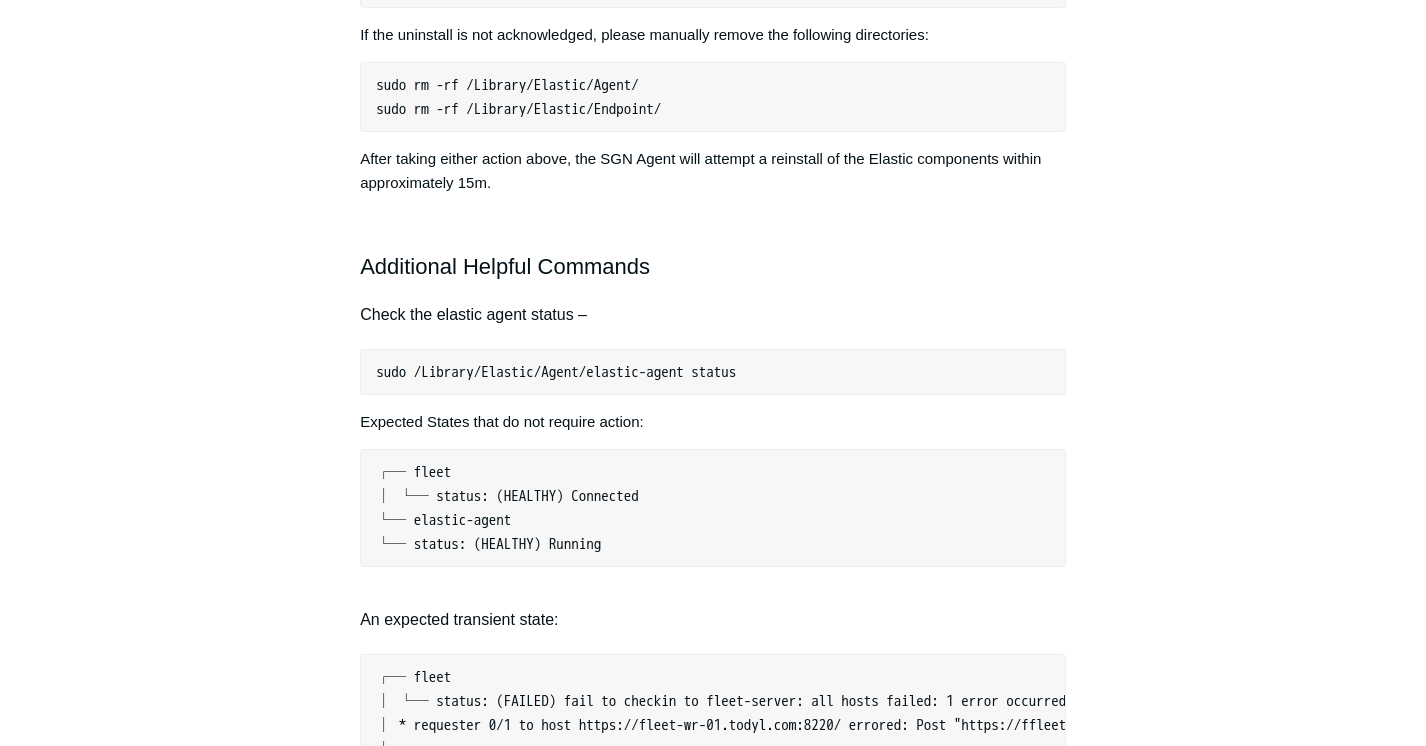scroll, scrollTop: 1500, scrollLeft: 0, axis: vertical 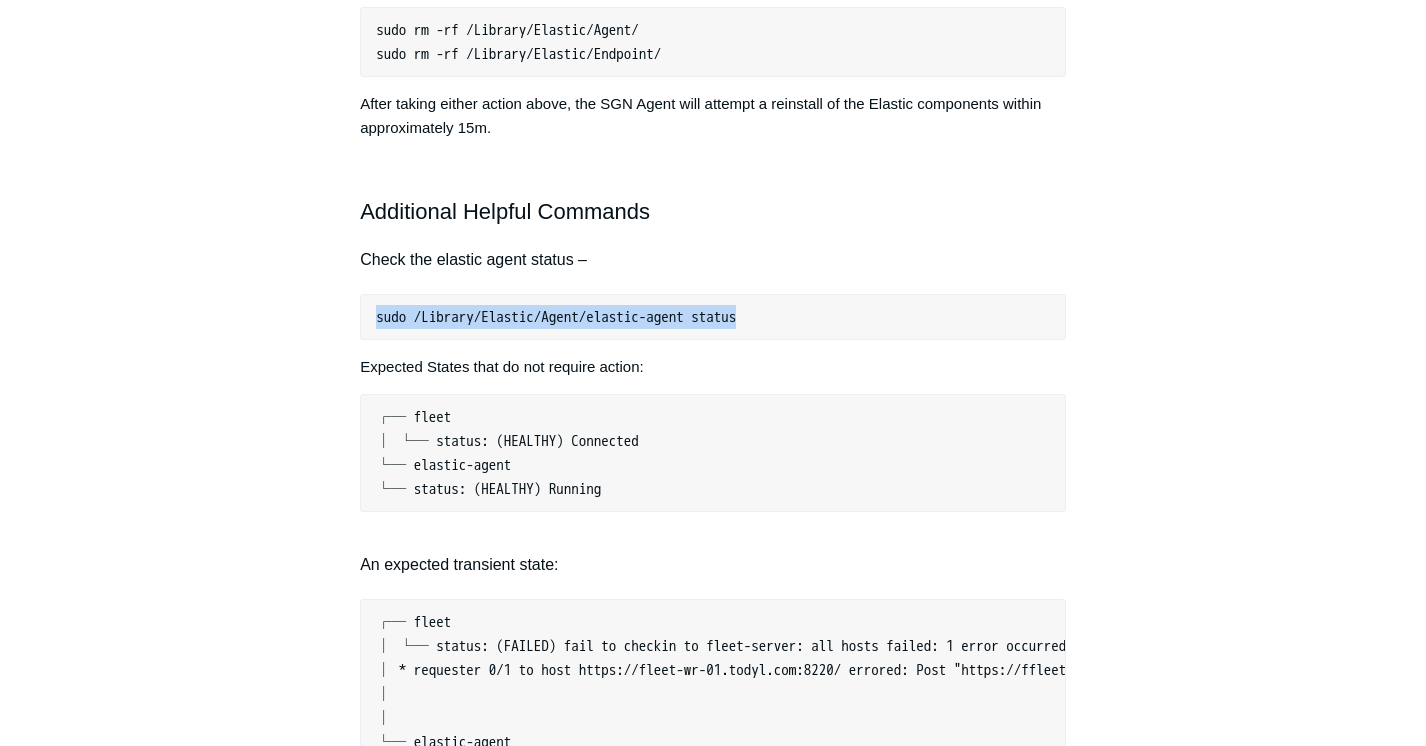 drag, startPoint x: 371, startPoint y: 323, endPoint x: 870, endPoint y: 317, distance: 499.03607 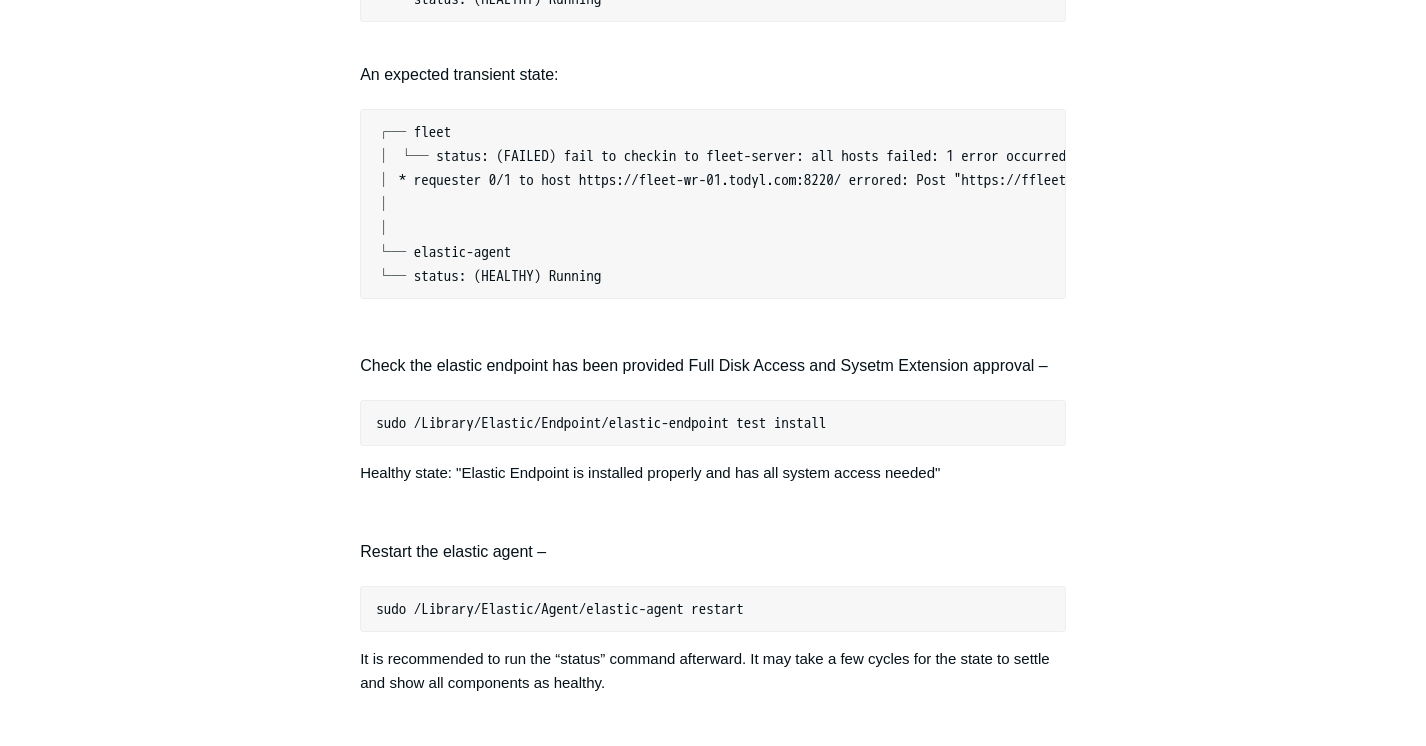 scroll, scrollTop: 2000, scrollLeft: 0, axis: vertical 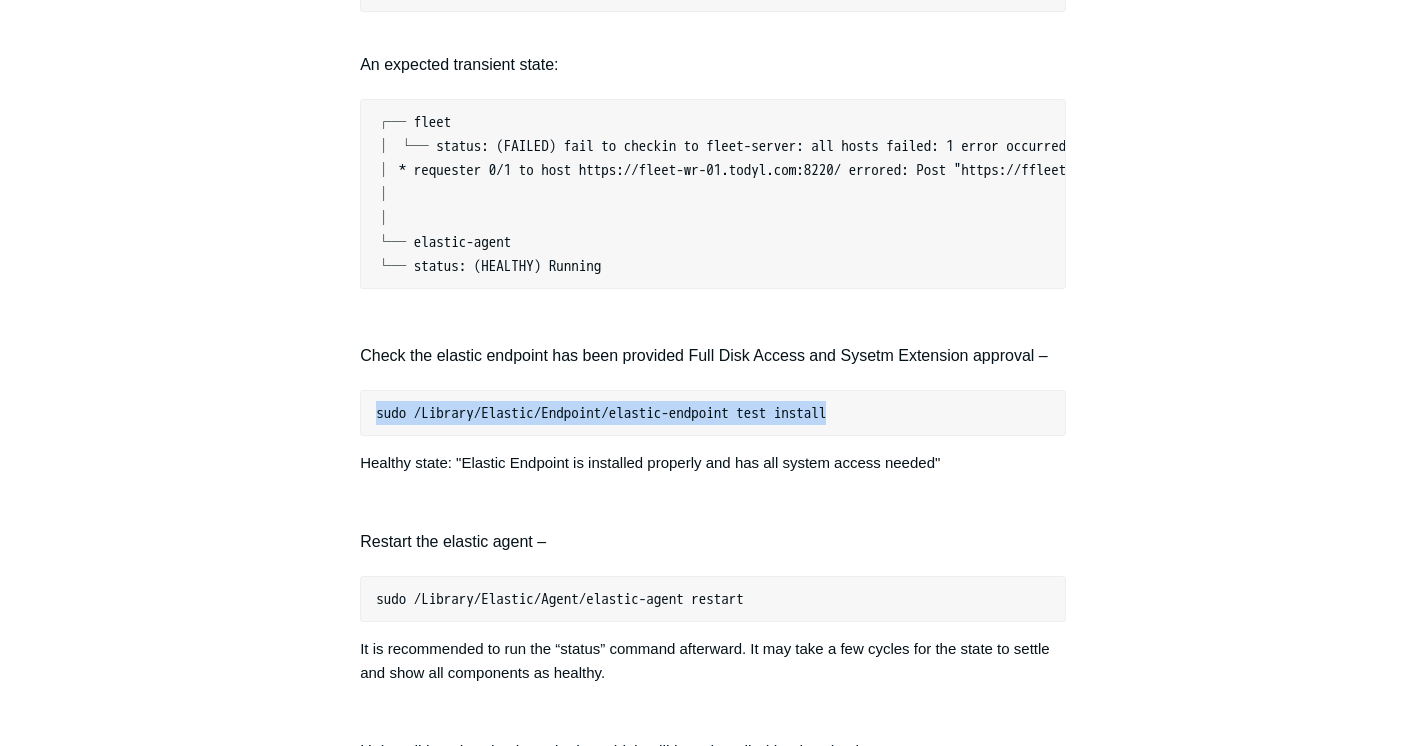 drag, startPoint x: 914, startPoint y: 429, endPoint x: 349, endPoint y: 431, distance: 565.00354 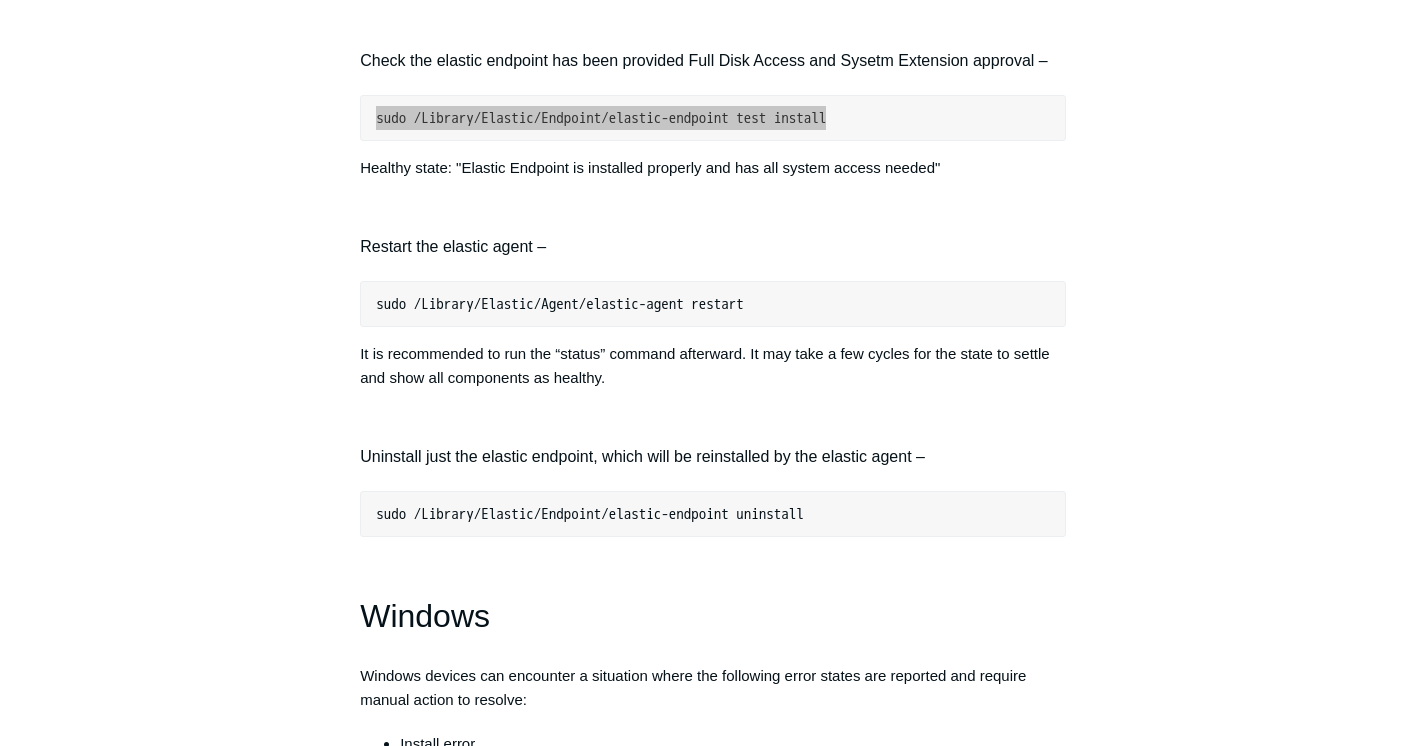 scroll, scrollTop: 2300, scrollLeft: 0, axis: vertical 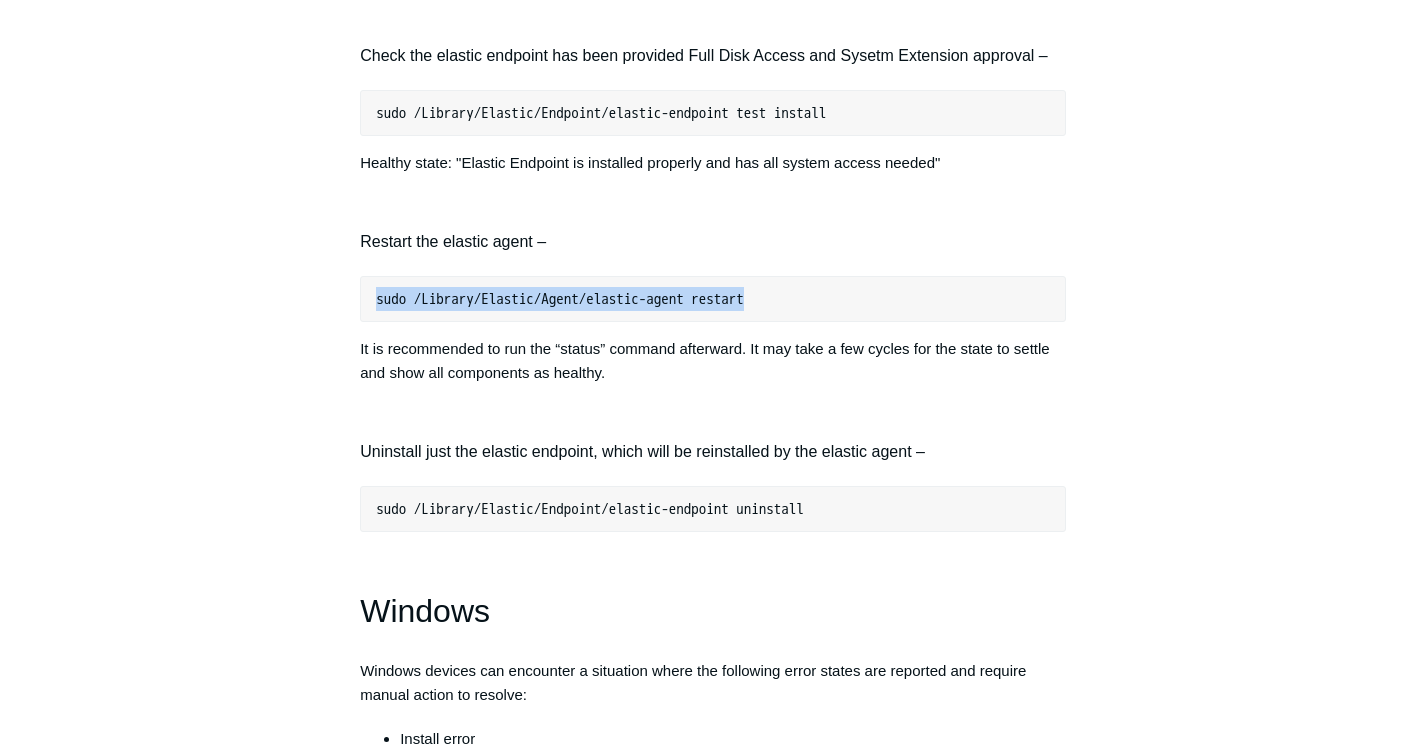 drag, startPoint x: 791, startPoint y: 319, endPoint x: 368, endPoint y: 321, distance: 423.00473 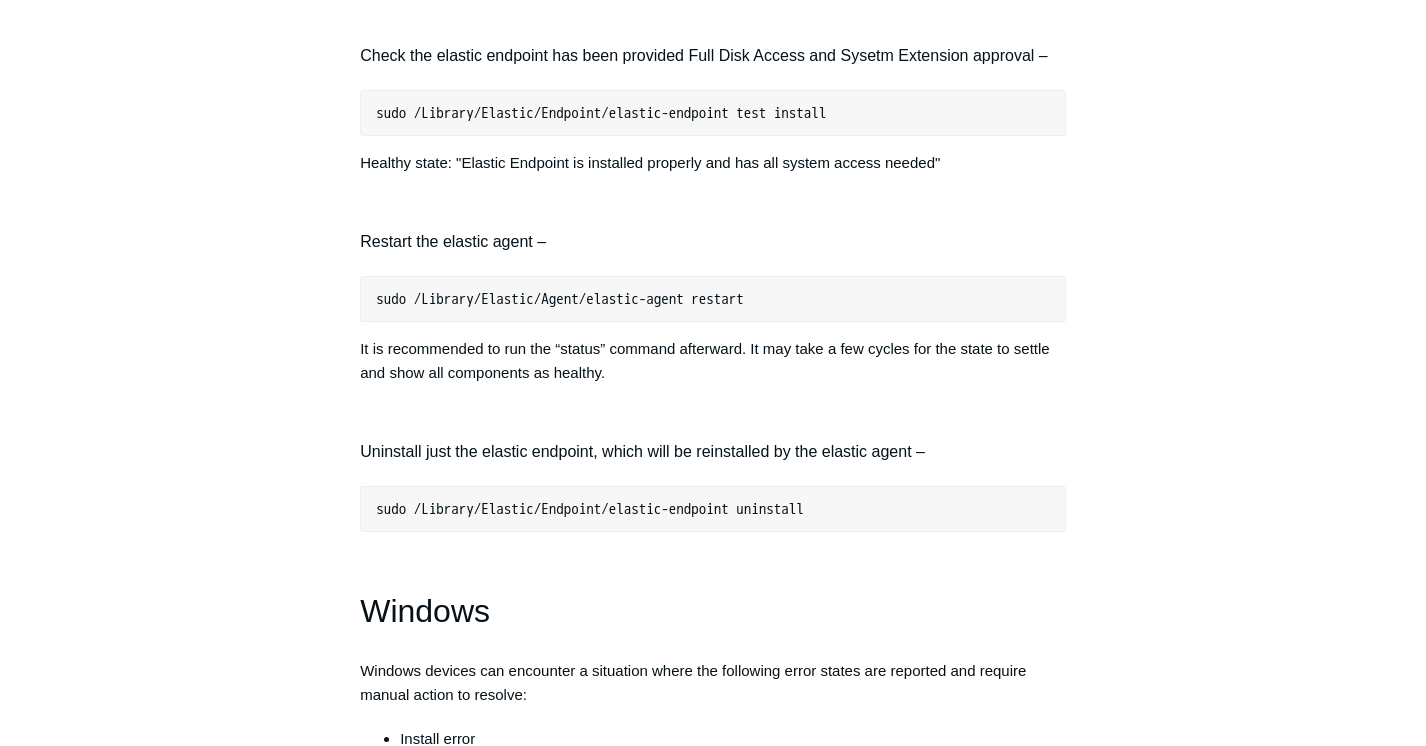 drag, startPoint x: 368, startPoint y: 321, endPoint x: 696, endPoint y: 440, distance: 348.91977 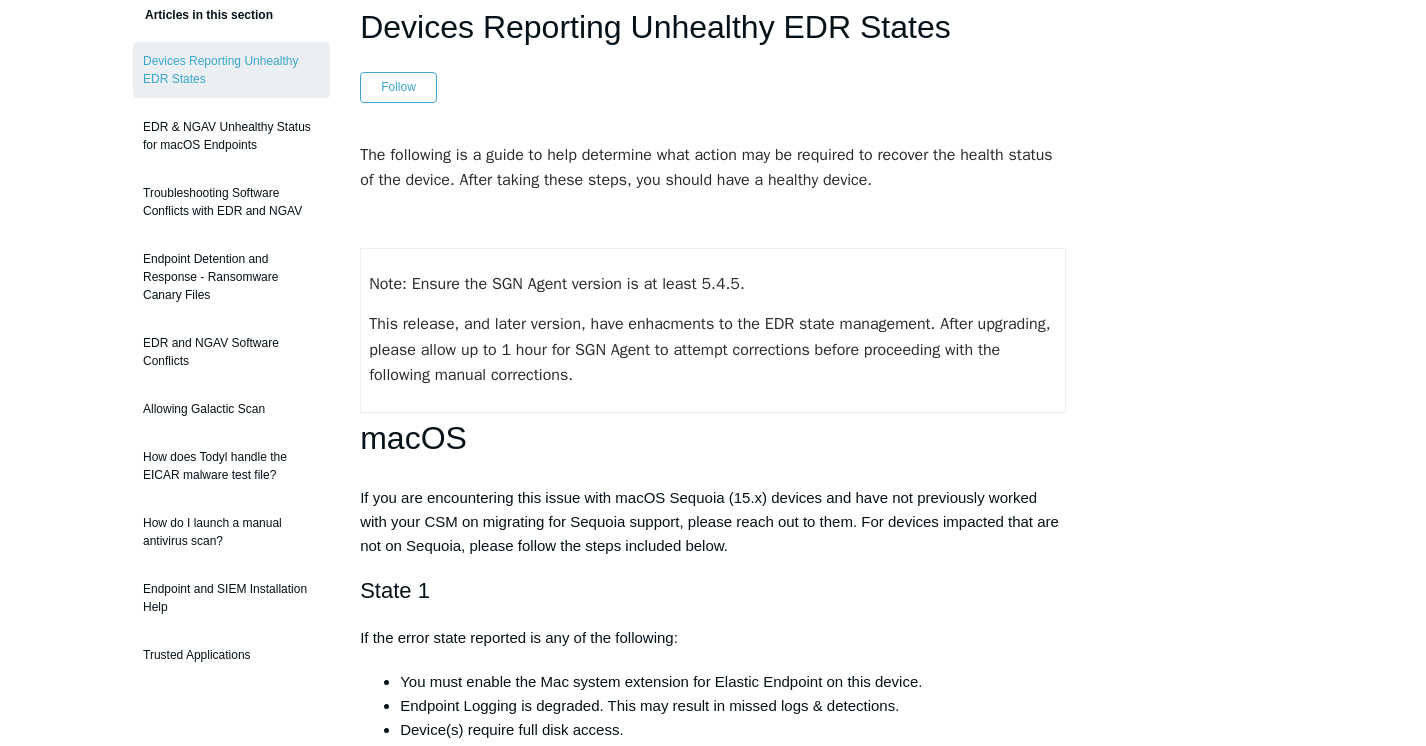 scroll, scrollTop: 0, scrollLeft: 0, axis: both 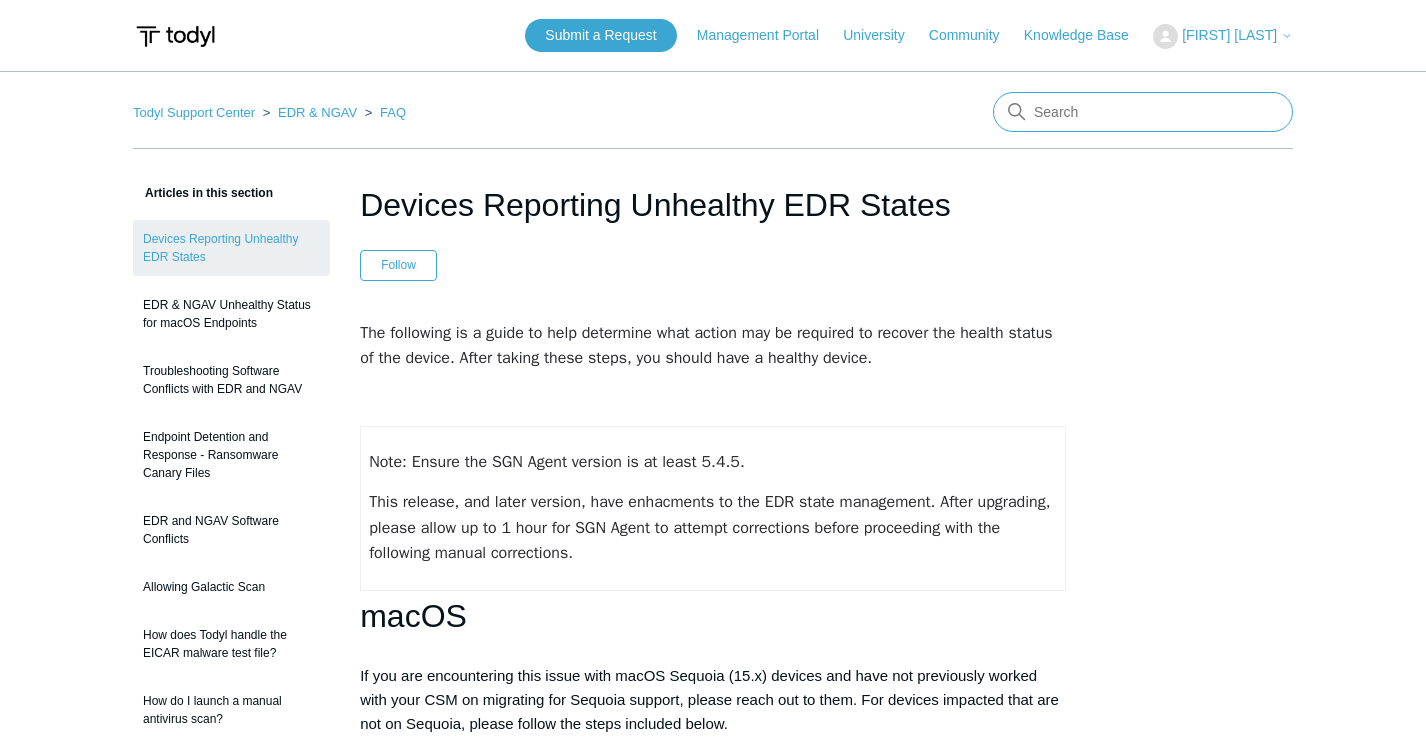 click at bounding box center [1143, 112] 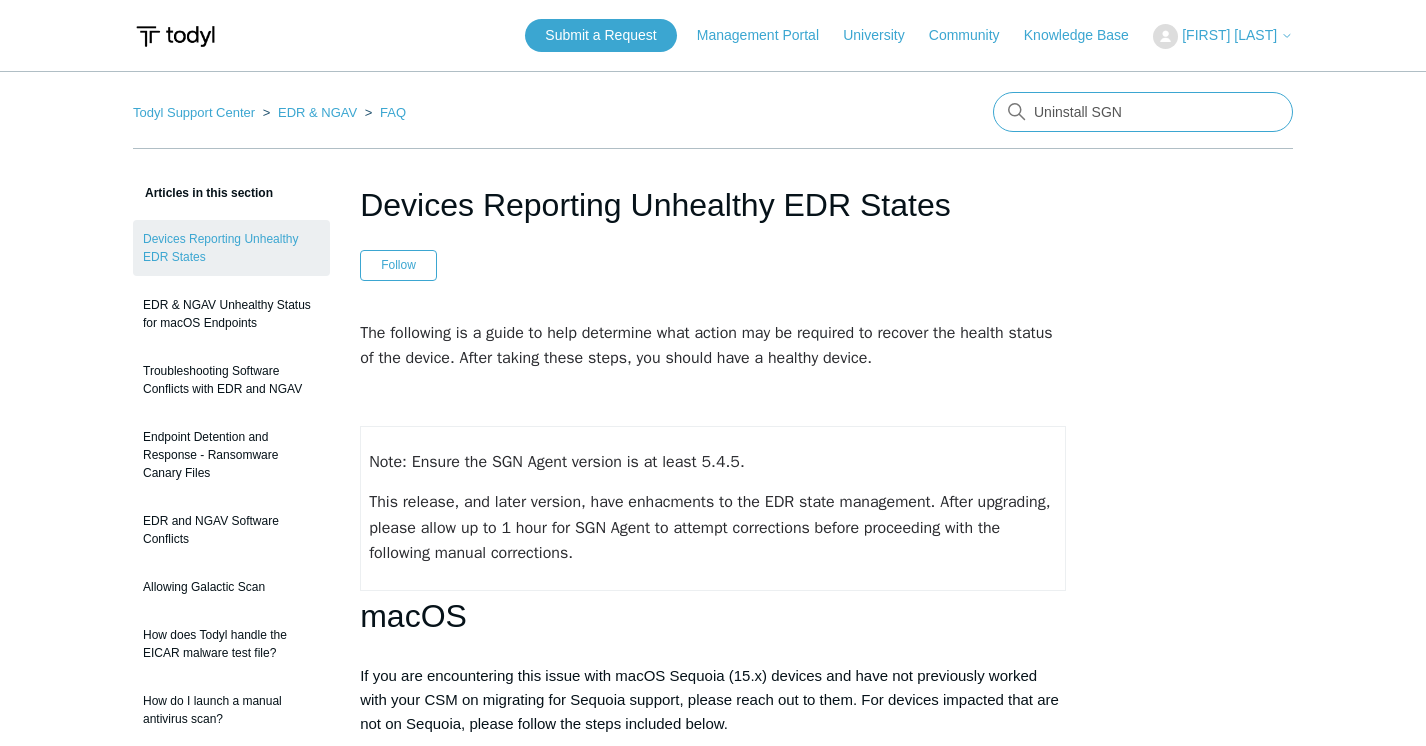 click on "Uninstall SGN" at bounding box center (1143, 112) 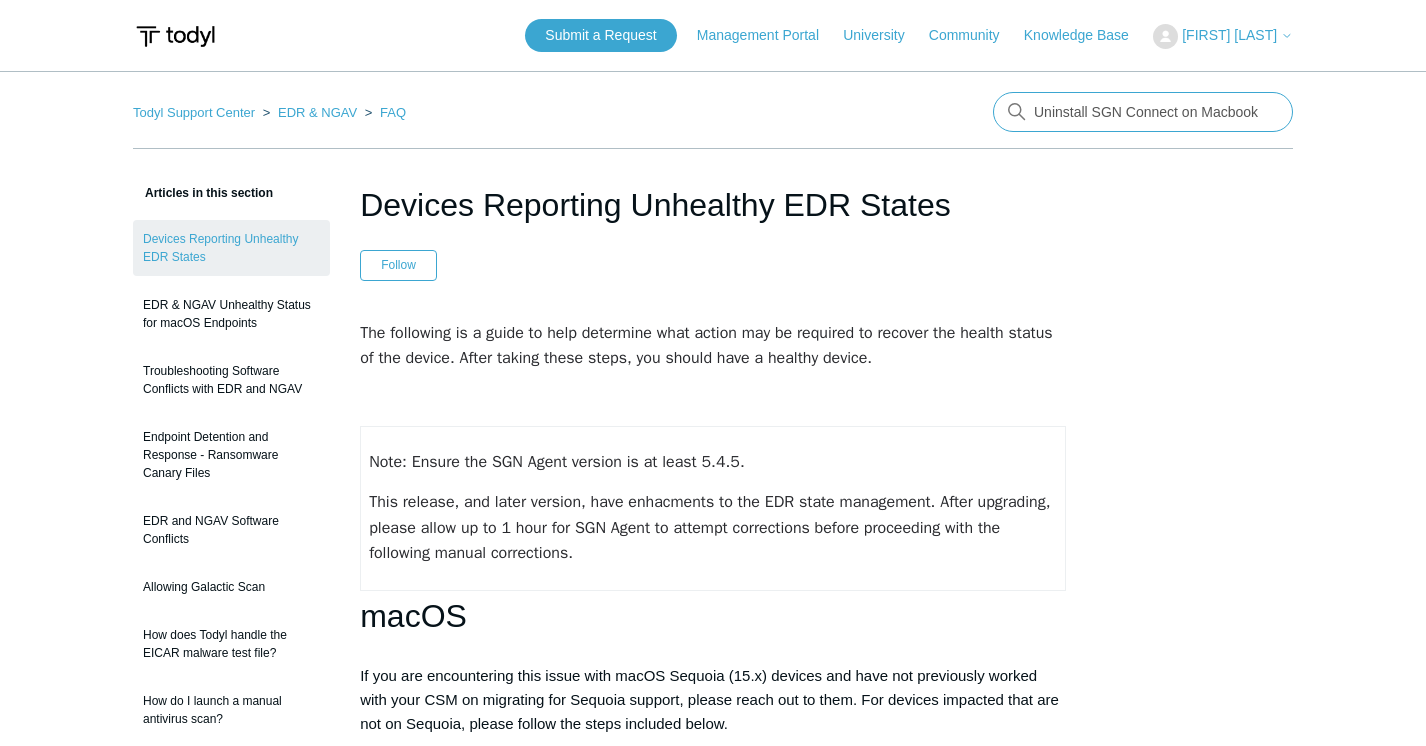 type on "Uninstall SGN Connect on Macbook" 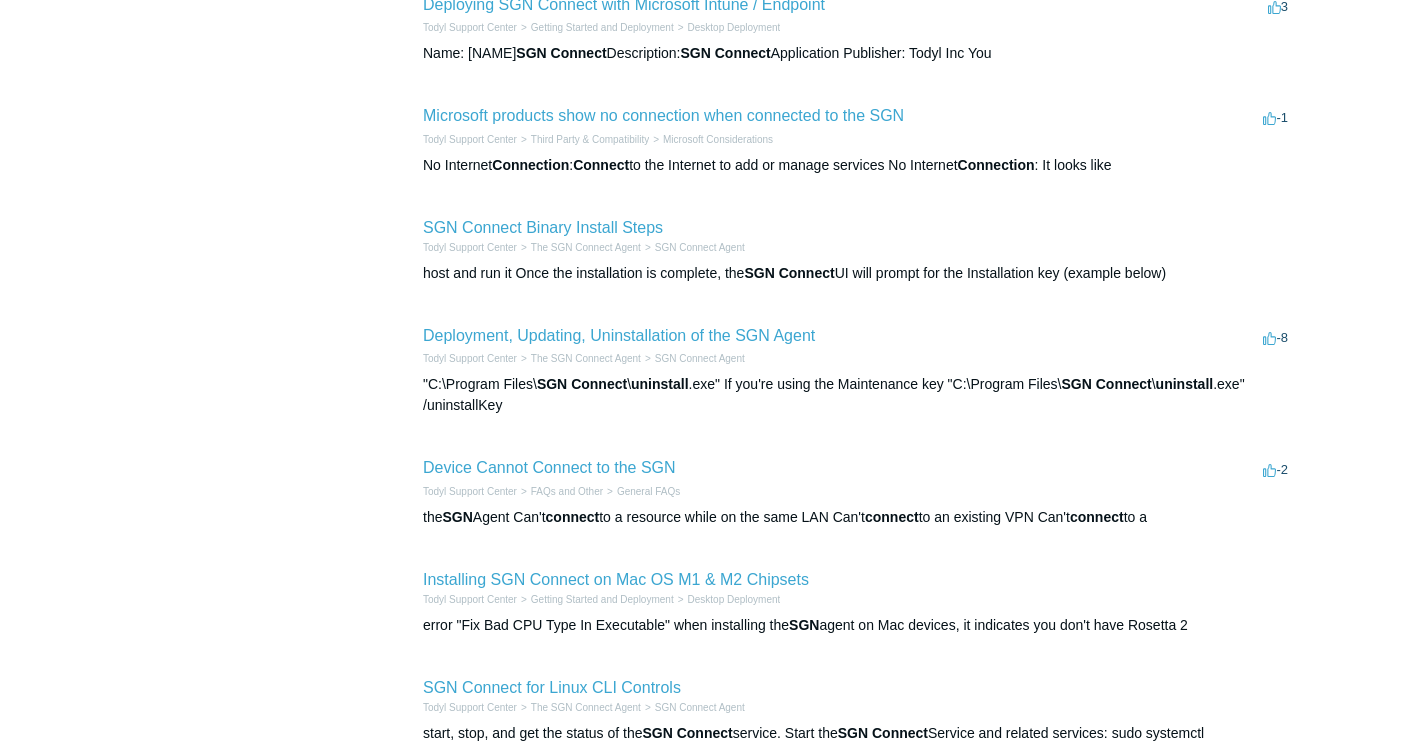 scroll, scrollTop: 700, scrollLeft: 0, axis: vertical 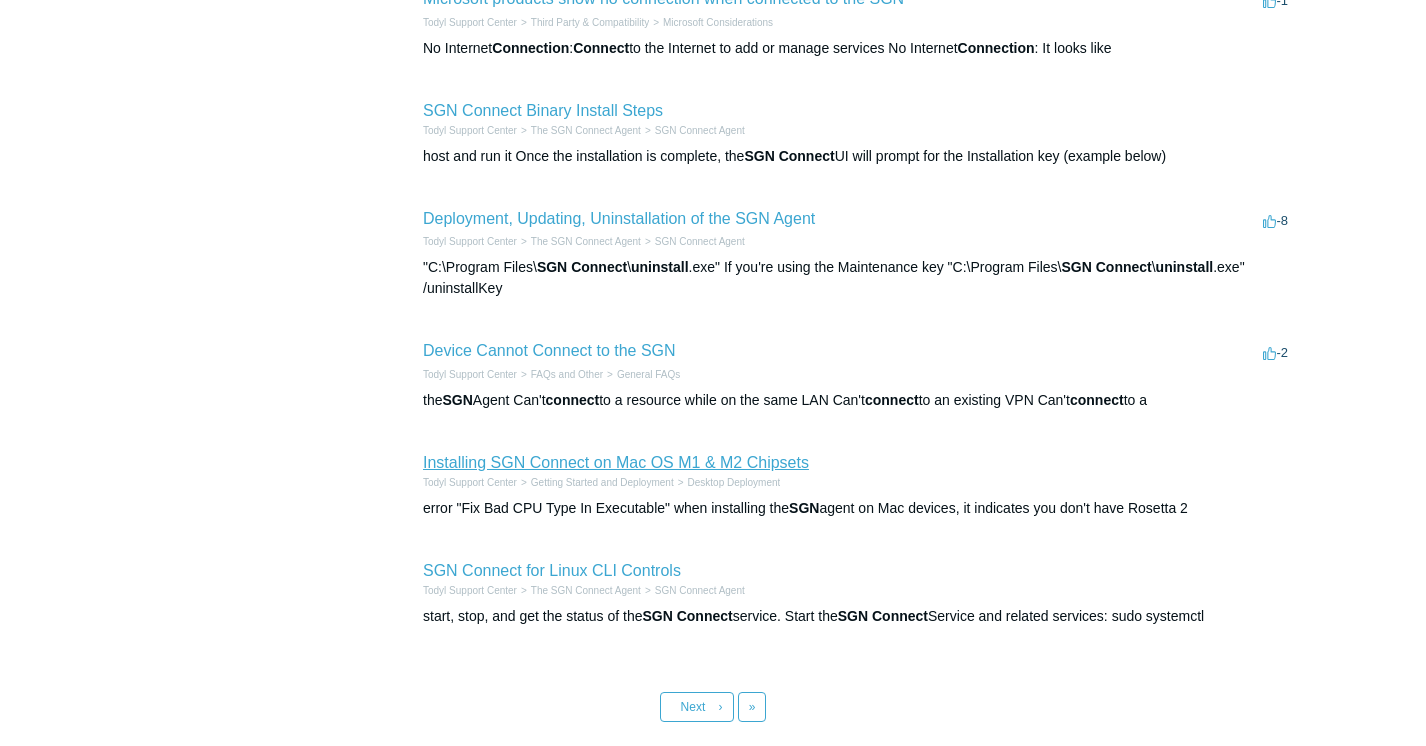 click on "Installing SGN Connect on Mac OS M1 & M2 Chipsets" at bounding box center (616, 462) 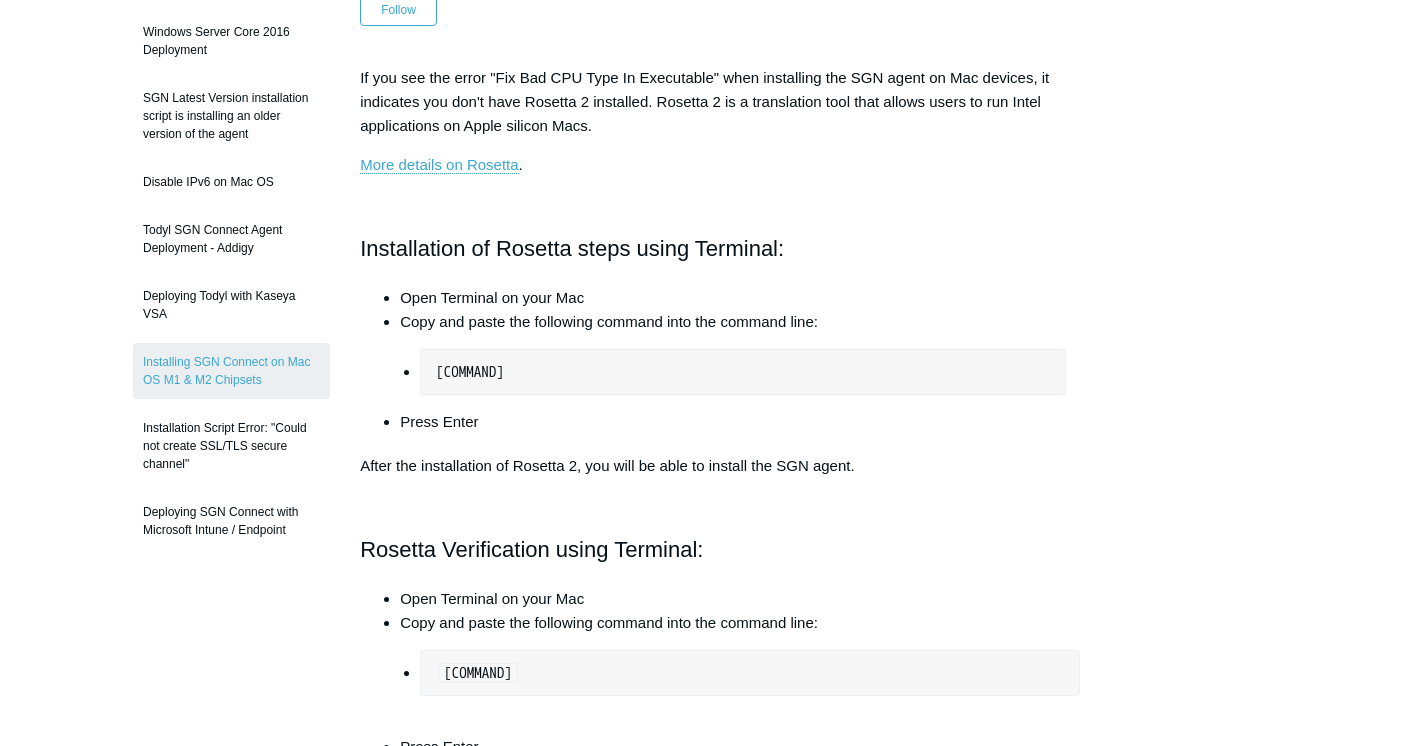 scroll, scrollTop: 300, scrollLeft: 0, axis: vertical 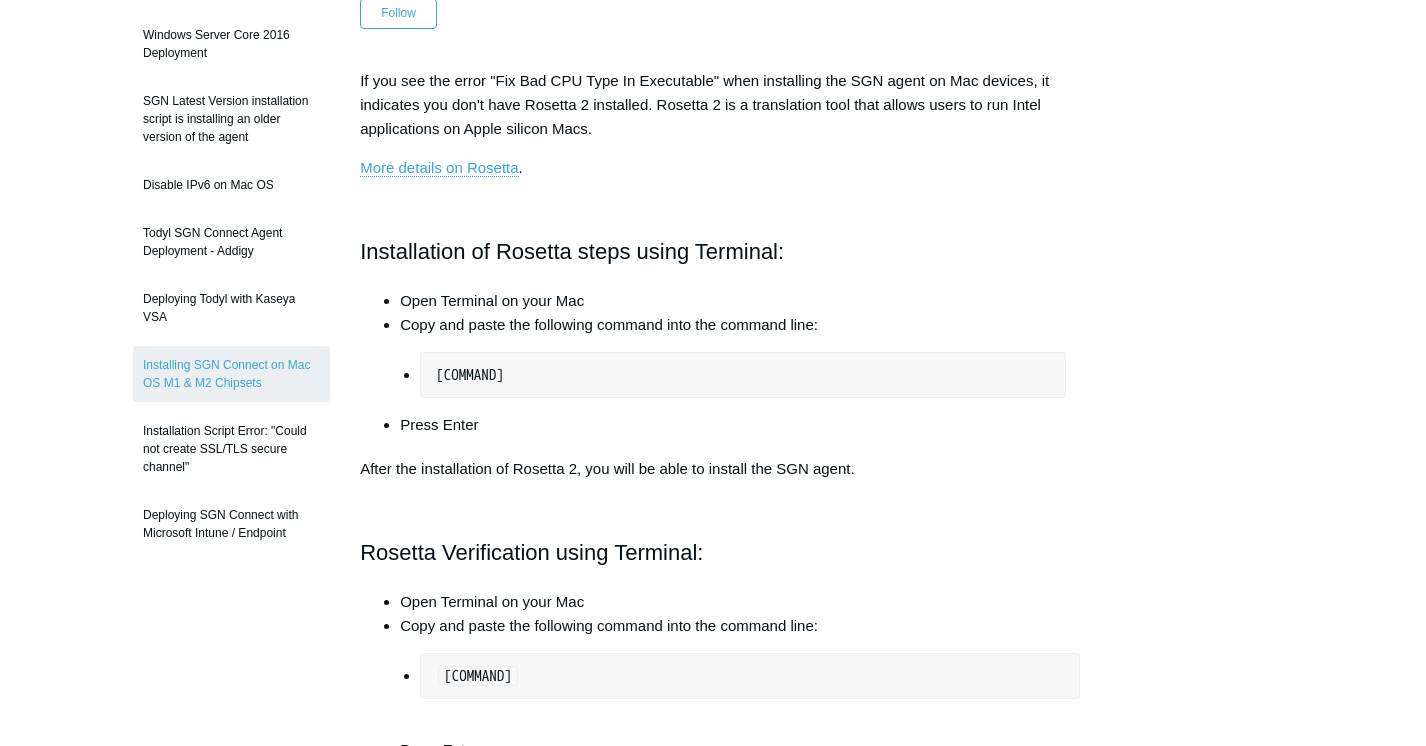 click on "If you see the error "Fix Bad CPU Type In Executable" when installing the SGN agent on Mac devices, it indicates you don't have Rosetta 2 installed. Rosetta 2 is a translation tool that allows users to run Intel applications on Apple silicon Macs.
More details on Rosetta .
Installation of Rosetta steps using Terminal:
Open Terminal on your Mac
Copy and paste the following command into the command line:
/usr/sbin/softwareupdate --install-rosetta --agree-to-license
Press Enter
After the installation of Rosetta 2, you will be able to install the SGN agent.
Rosetta Verification using Terminal:
Open Terminal on your Mac
Copy and paste the following command into the command line:
if [$(/usr/bin/pgrep oahd 2>&1)]; then echo 'Rosetta: ACTIVE'; else echo 'Rosetta: NOT ACTIVE'; fi
Press Enter" at bounding box center (713, 437) 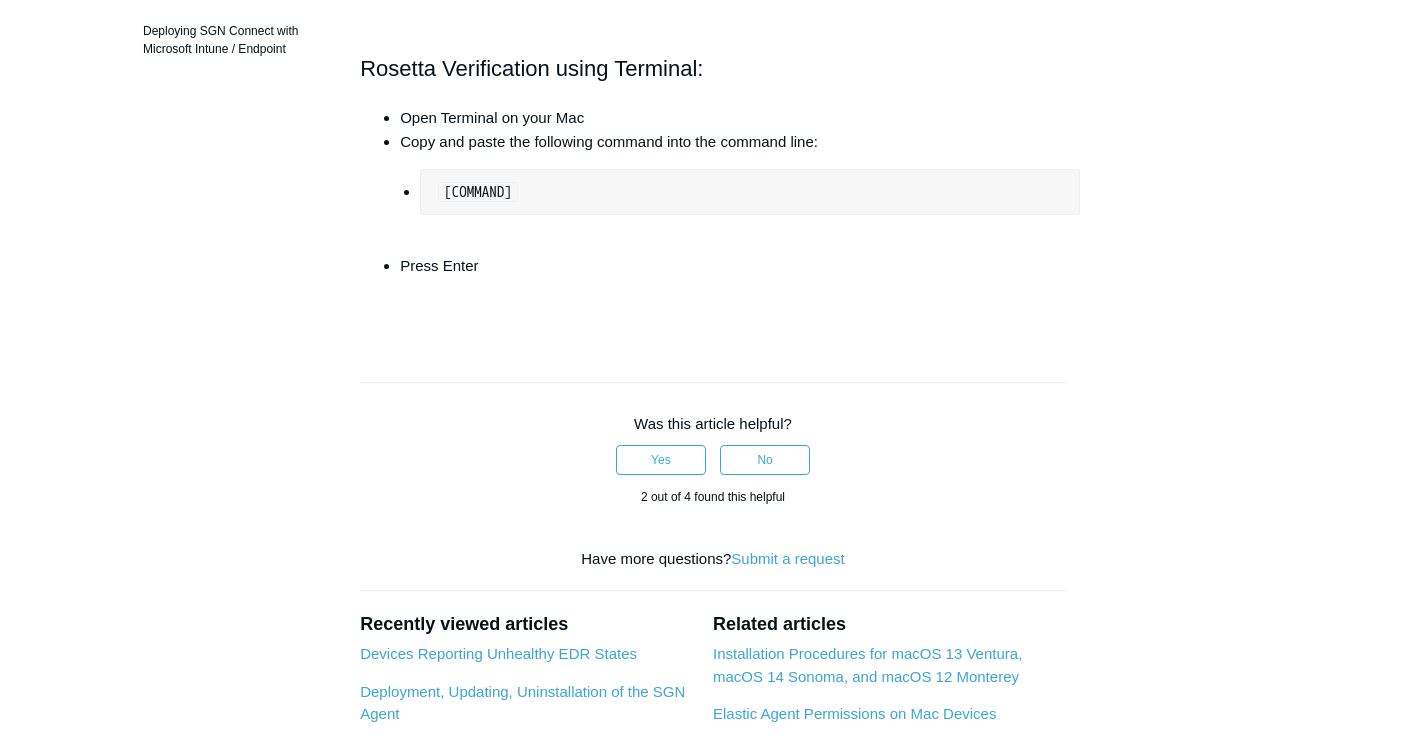 scroll, scrollTop: 800, scrollLeft: 0, axis: vertical 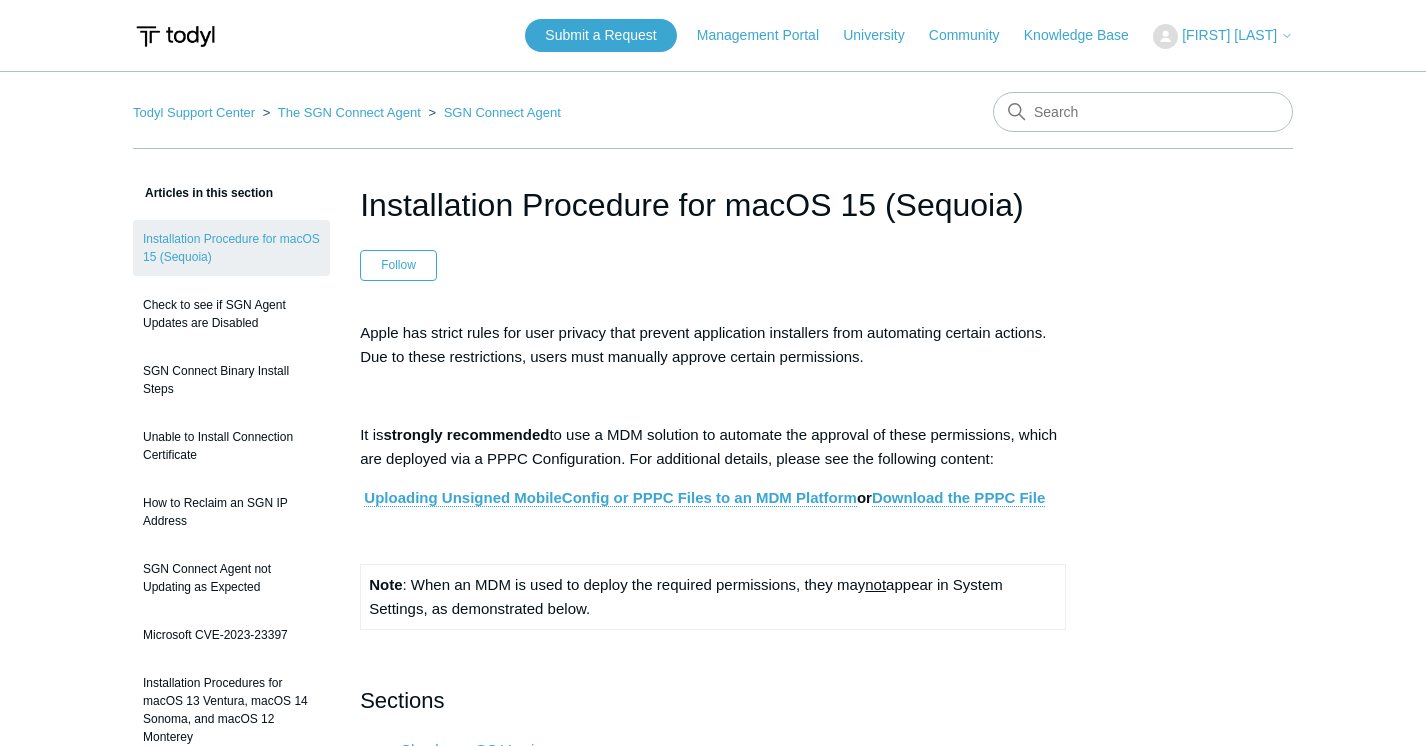 click at bounding box center [713, 396] 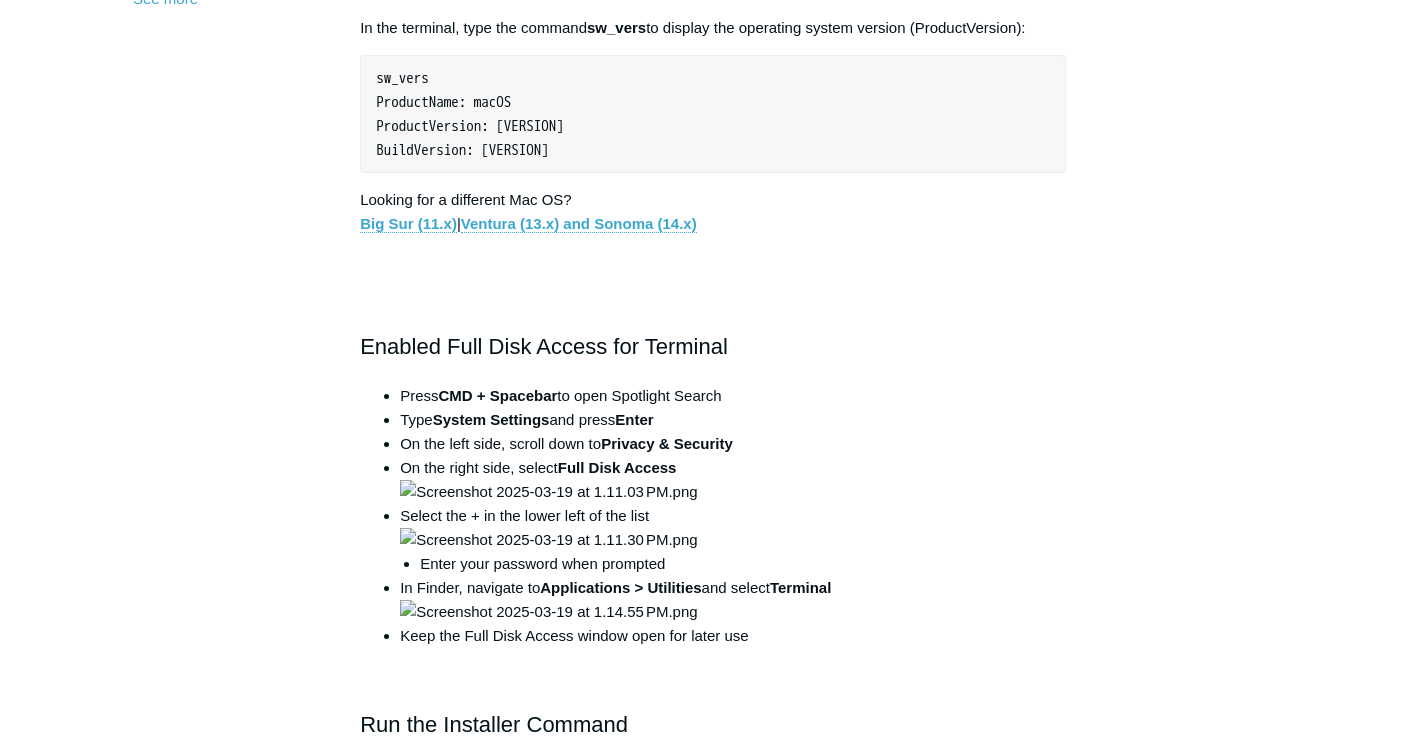 scroll, scrollTop: 900, scrollLeft: 0, axis: vertical 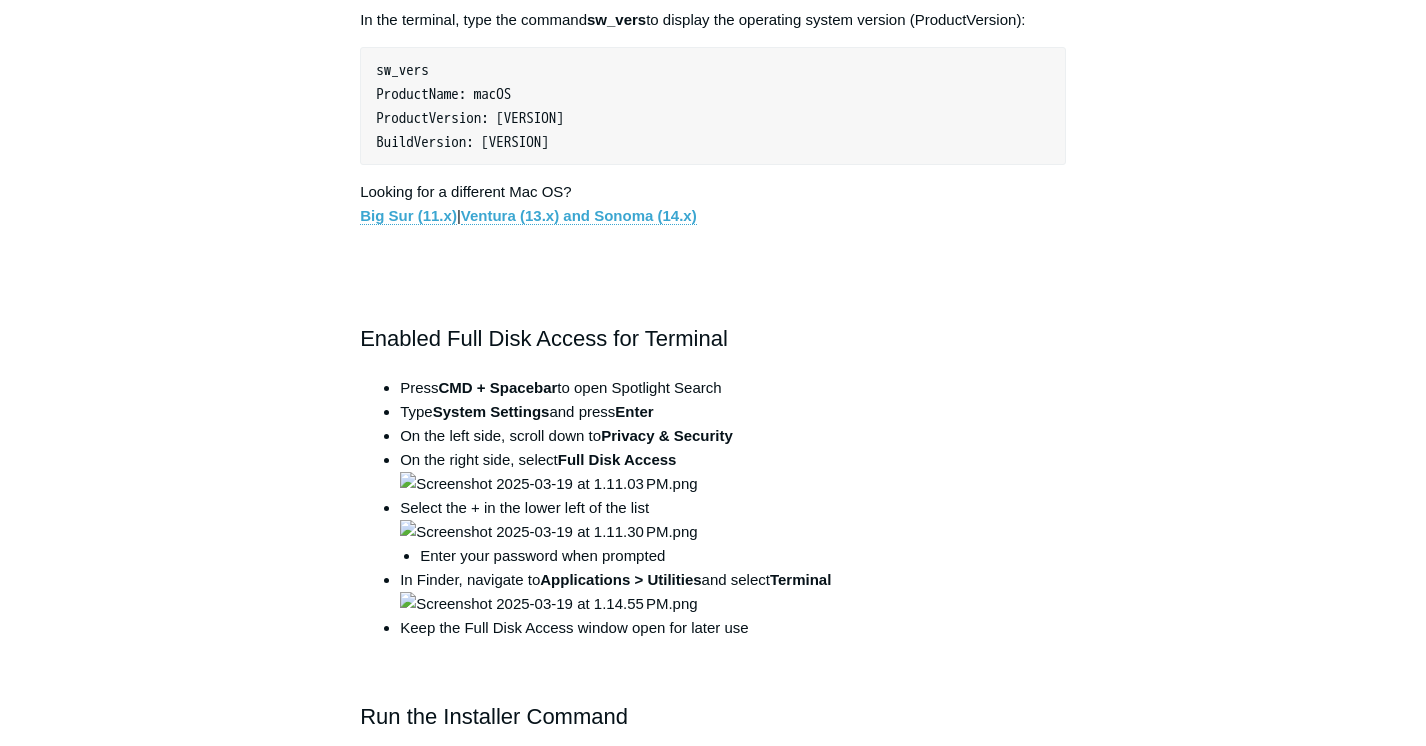 drag, startPoint x: 438, startPoint y: 386, endPoint x: 744, endPoint y: 382, distance: 306.02615 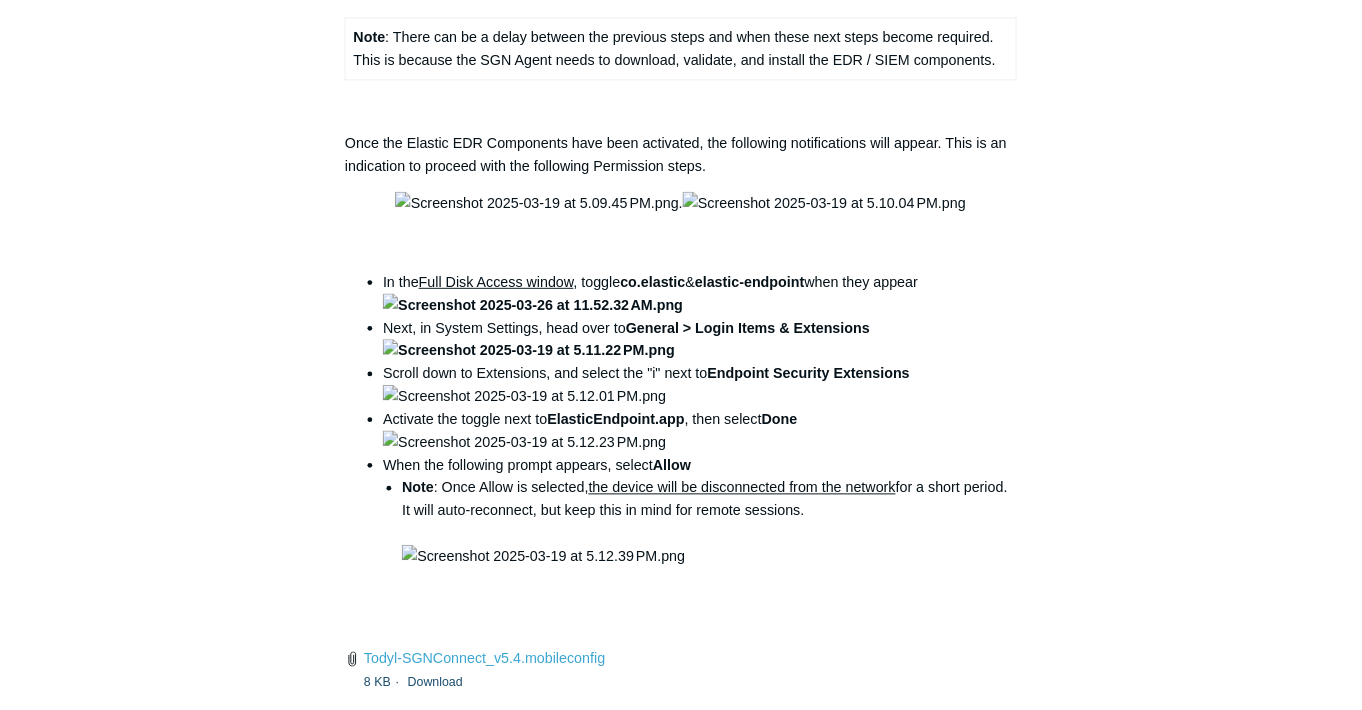 scroll, scrollTop: 2500, scrollLeft: 0, axis: vertical 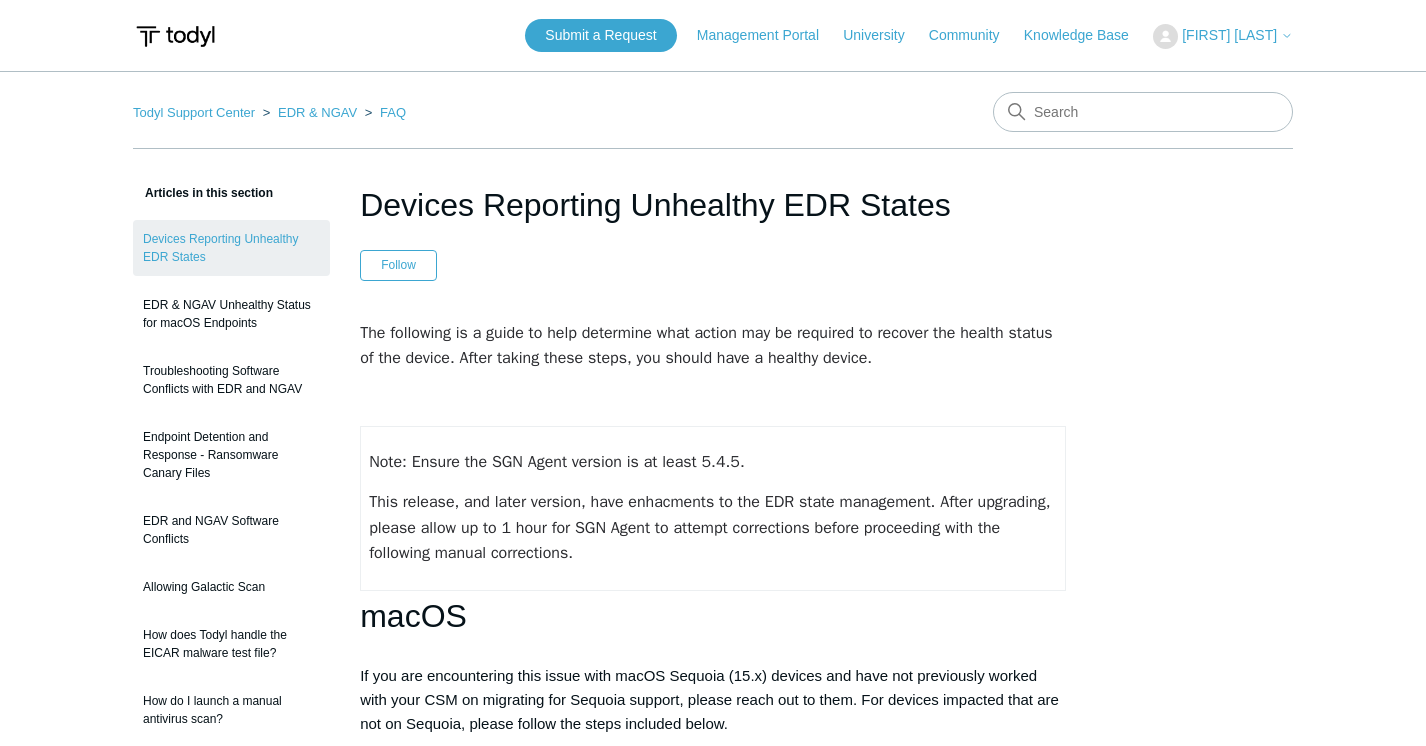 click on "This release, and later version, have enhacments to the EDR state management. After upgrading, please allow up to 1 hour for SGN Agent to attempt corrections before proceeding with the following manual corrections." at bounding box center [712, 527] 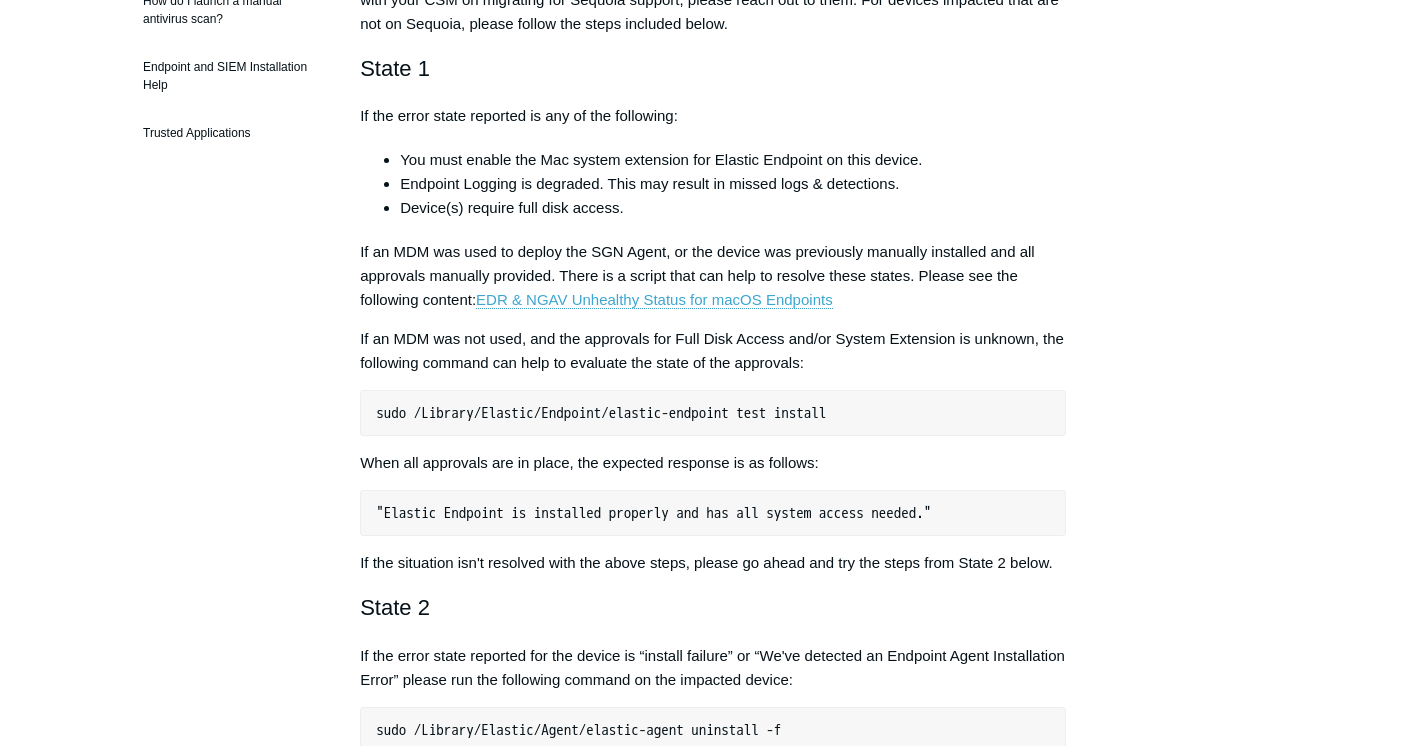 scroll, scrollTop: 800, scrollLeft: 0, axis: vertical 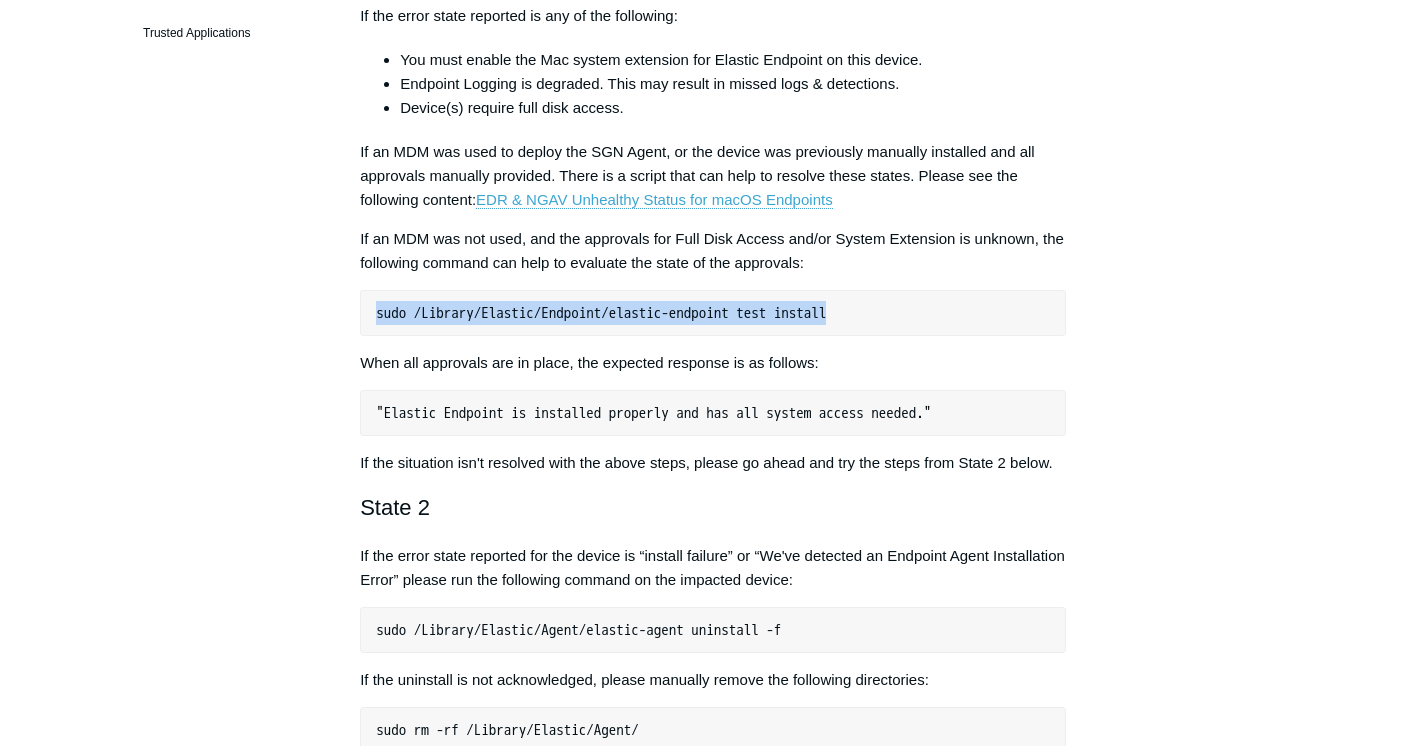 drag, startPoint x: 898, startPoint y: 316, endPoint x: 370, endPoint y: 317, distance: 528.001 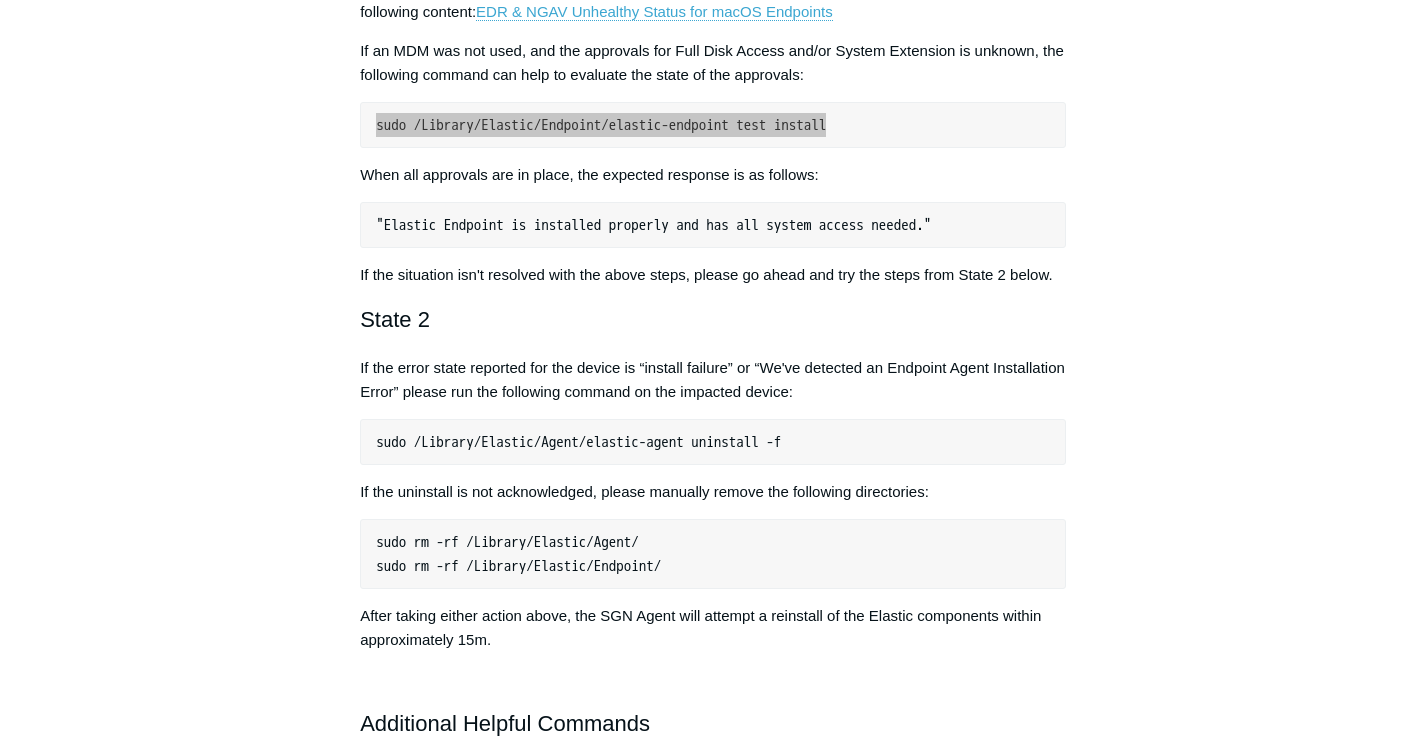 scroll, scrollTop: 1000, scrollLeft: 0, axis: vertical 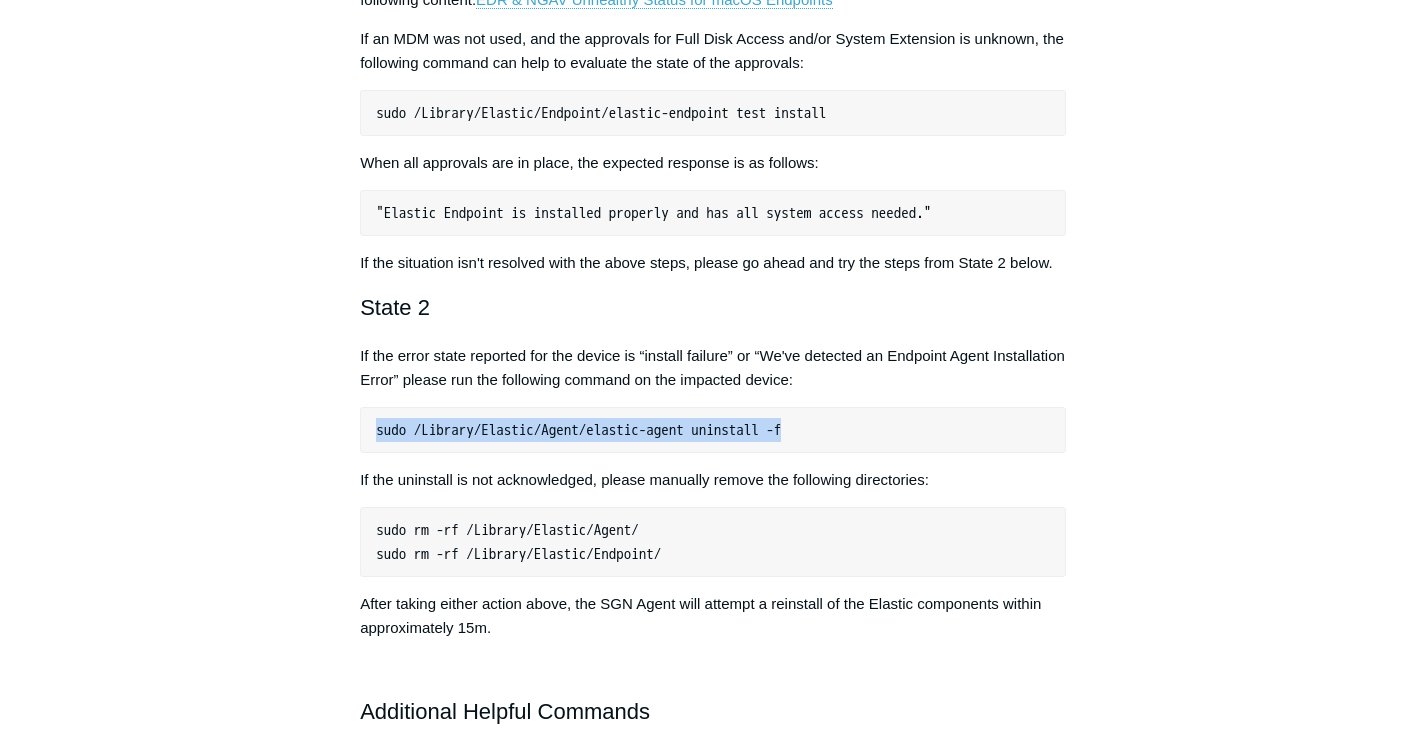 drag, startPoint x: 377, startPoint y: 436, endPoint x: 839, endPoint y: 431, distance: 462.02707 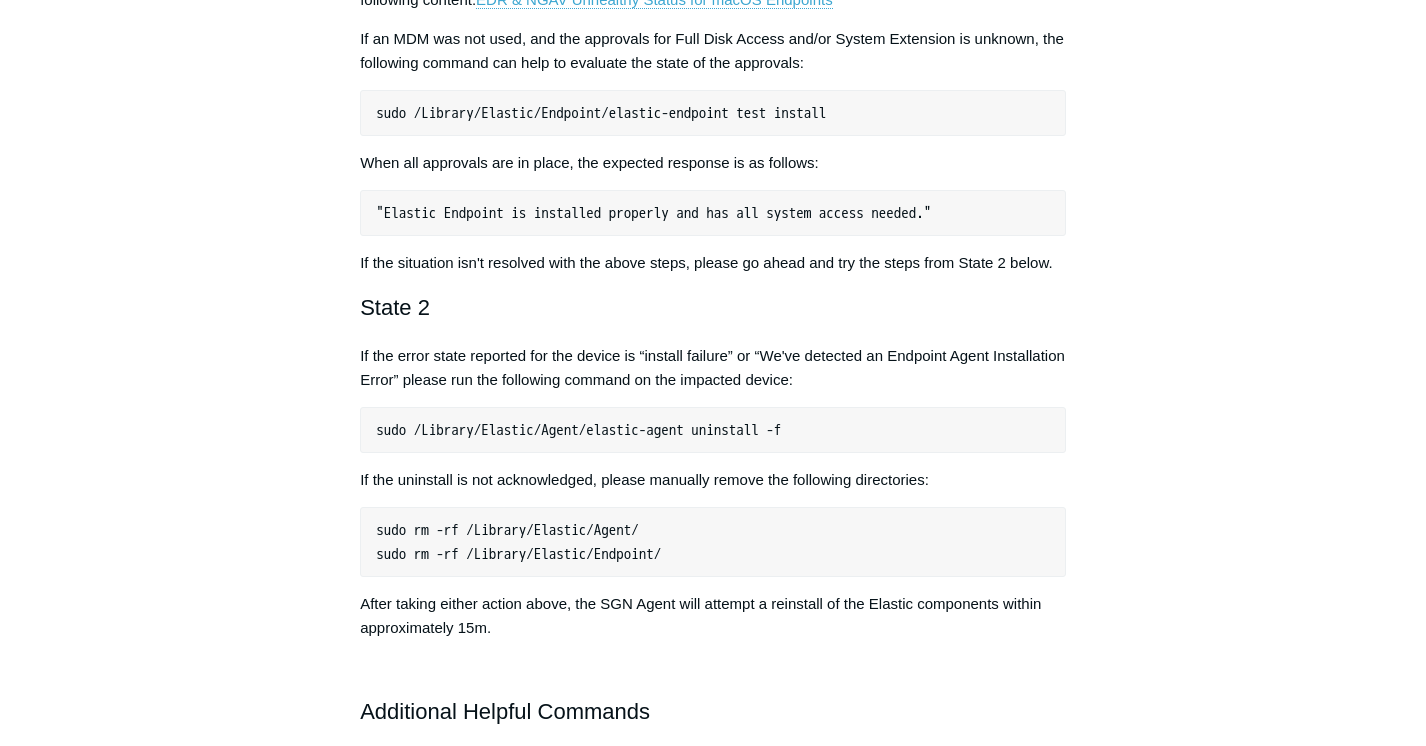drag, startPoint x: 839, startPoint y: 431, endPoint x: 660, endPoint y: 507, distance: 194.46594 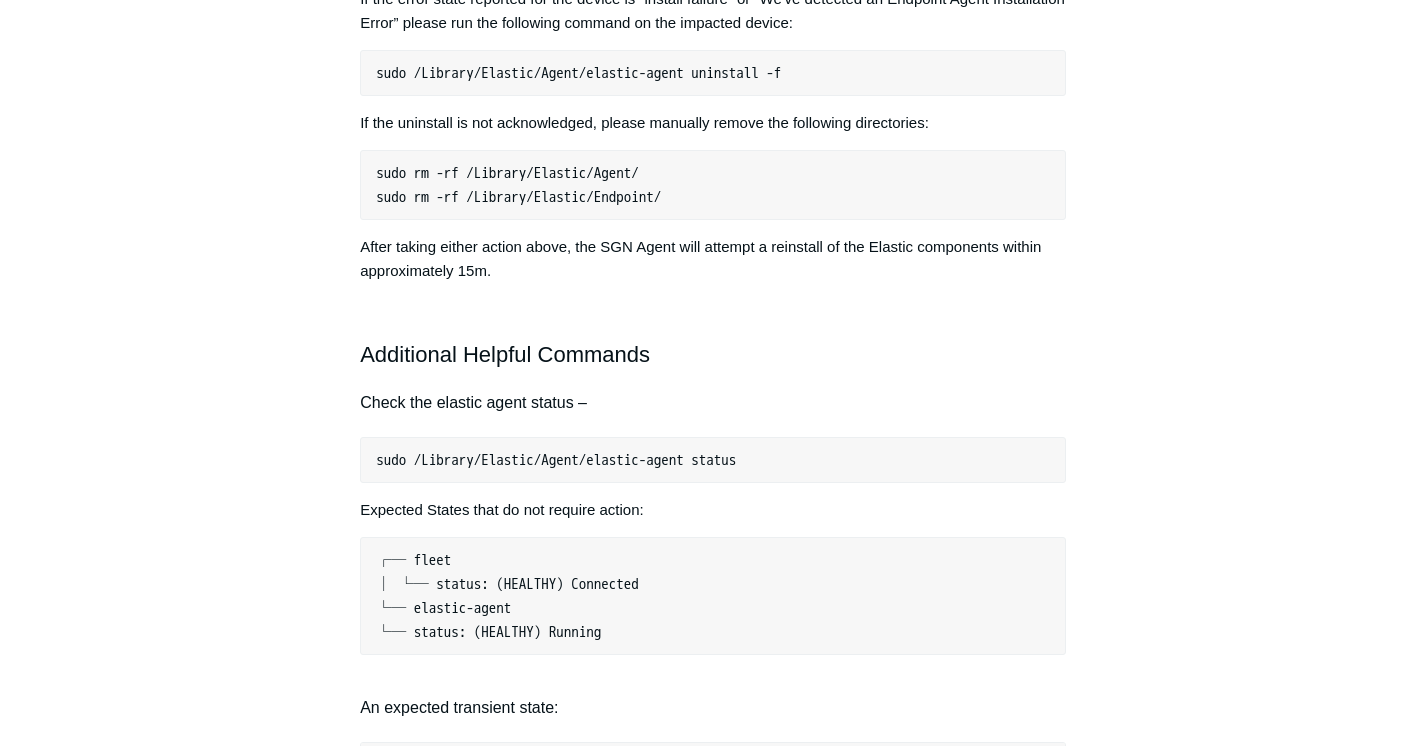 scroll, scrollTop: 1400, scrollLeft: 0, axis: vertical 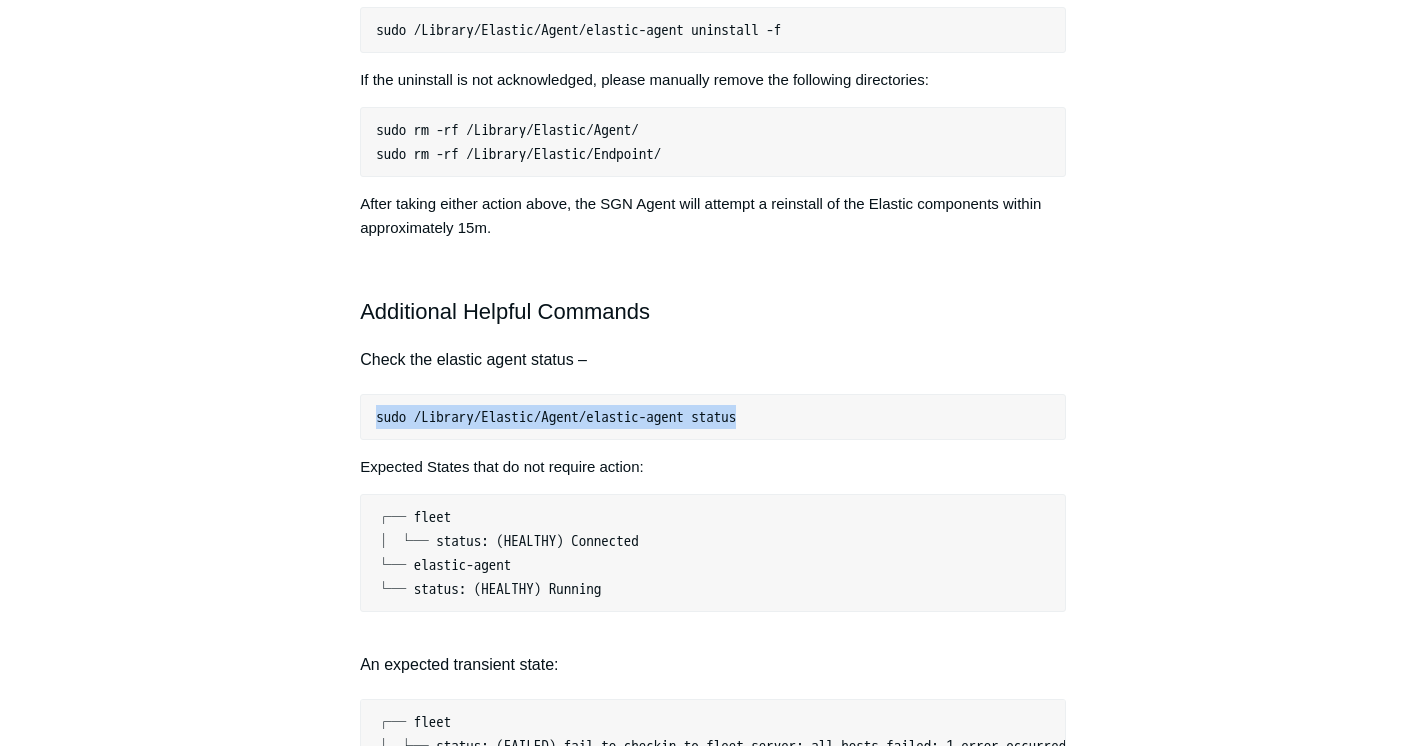 drag, startPoint x: 372, startPoint y: 417, endPoint x: 805, endPoint y: 419, distance: 433.0046 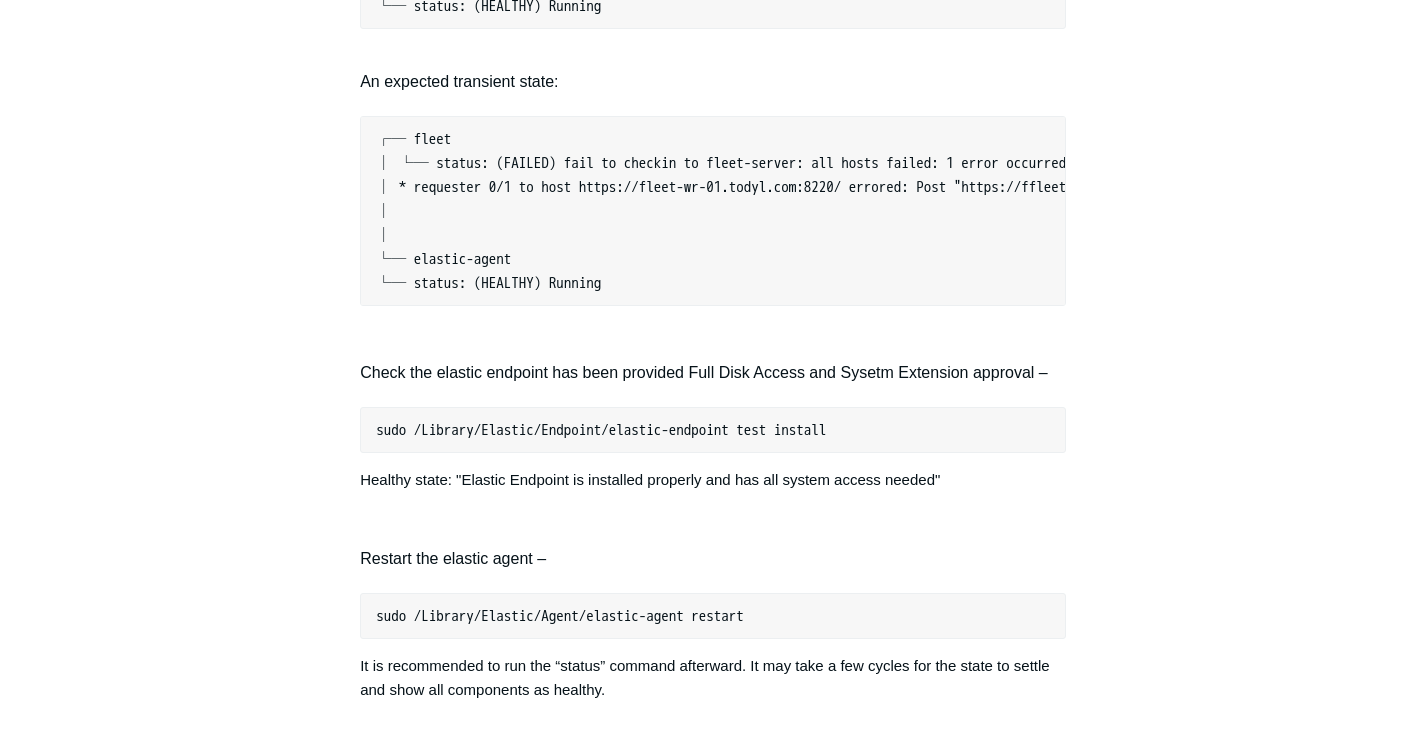 scroll, scrollTop: 2000, scrollLeft: 0, axis: vertical 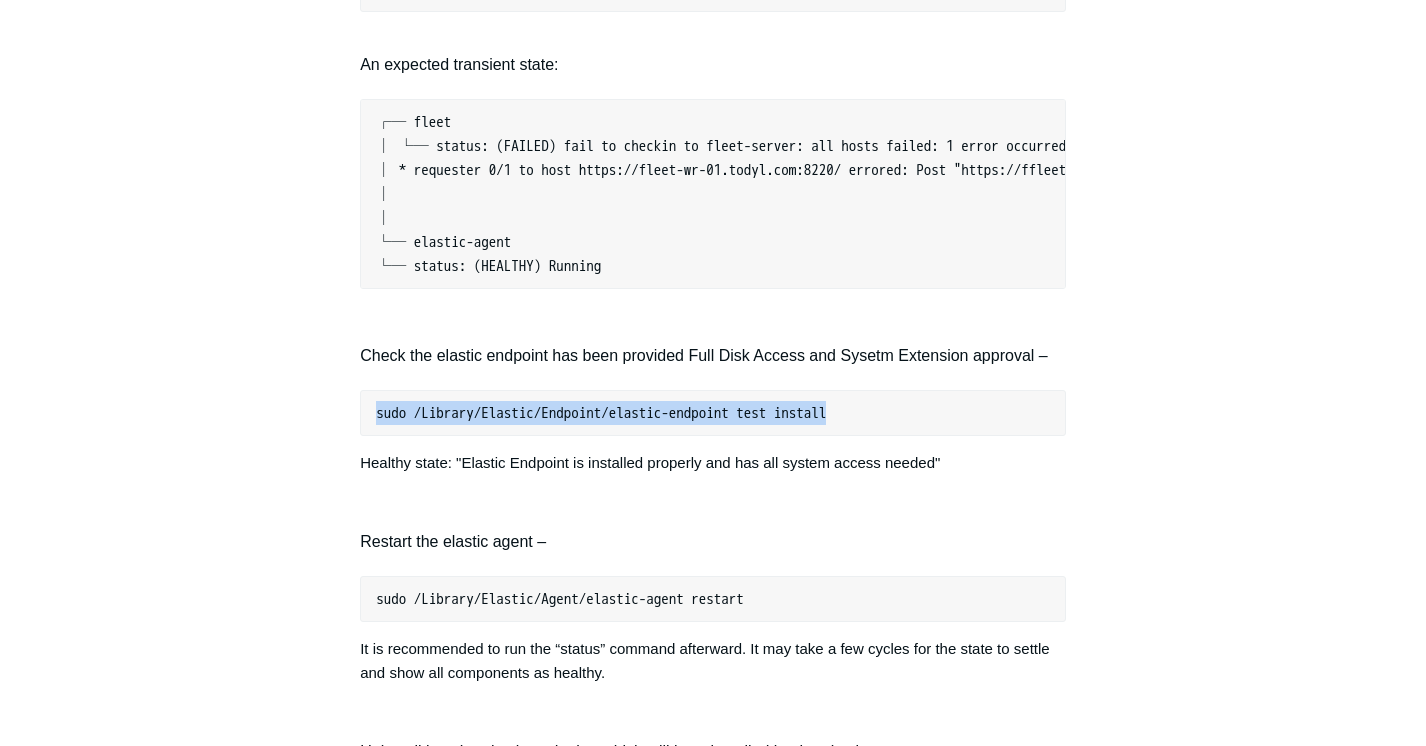 drag, startPoint x: 368, startPoint y: 436, endPoint x: 962, endPoint y: 432, distance: 594.0135 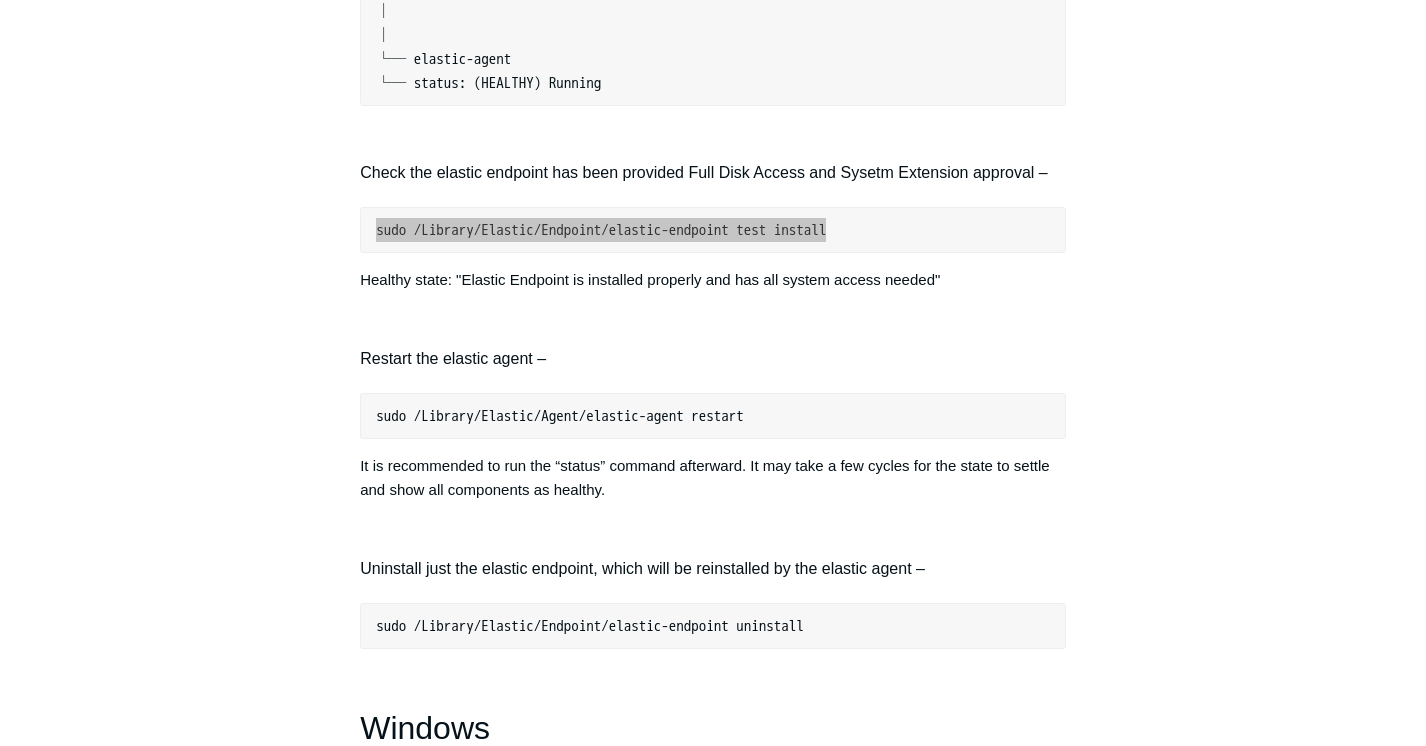 scroll, scrollTop: 2200, scrollLeft: 0, axis: vertical 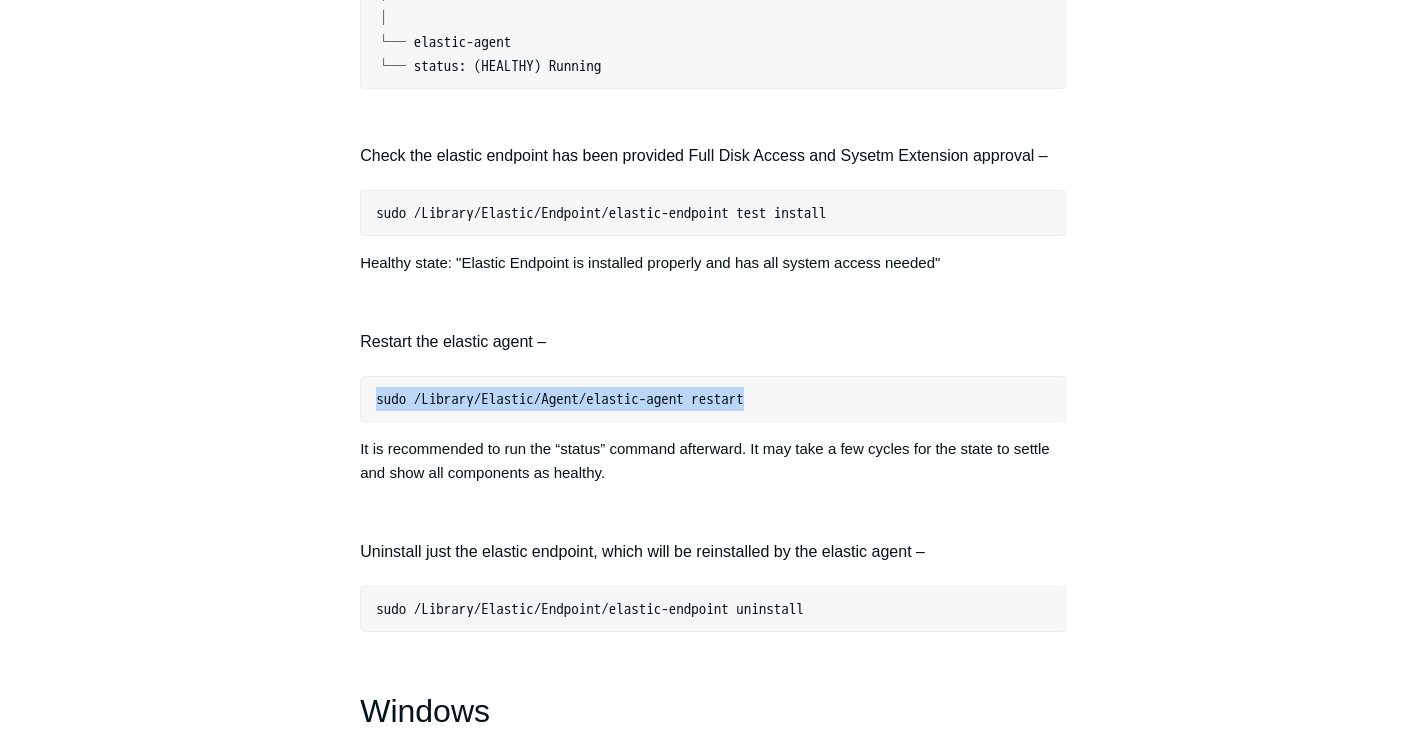 drag, startPoint x: 373, startPoint y: 421, endPoint x: 830, endPoint y: 430, distance: 457.08862 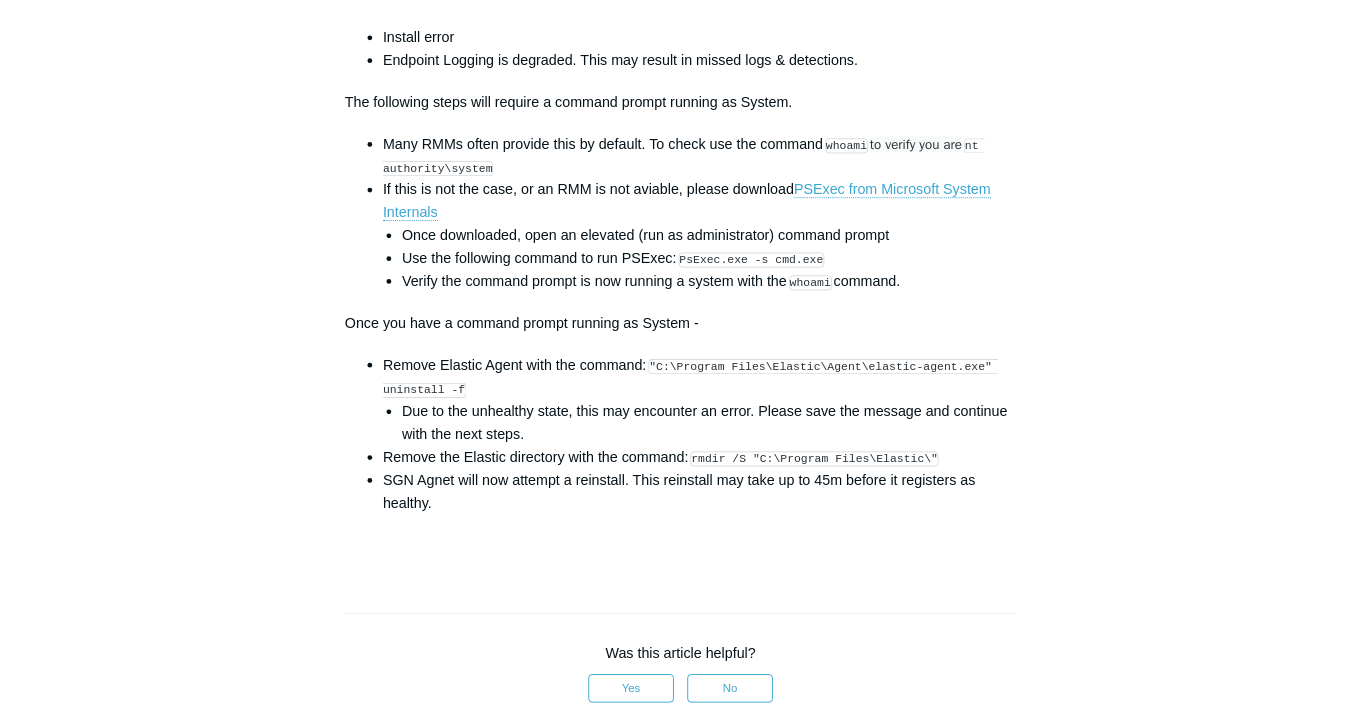 scroll, scrollTop: 3100, scrollLeft: 0, axis: vertical 